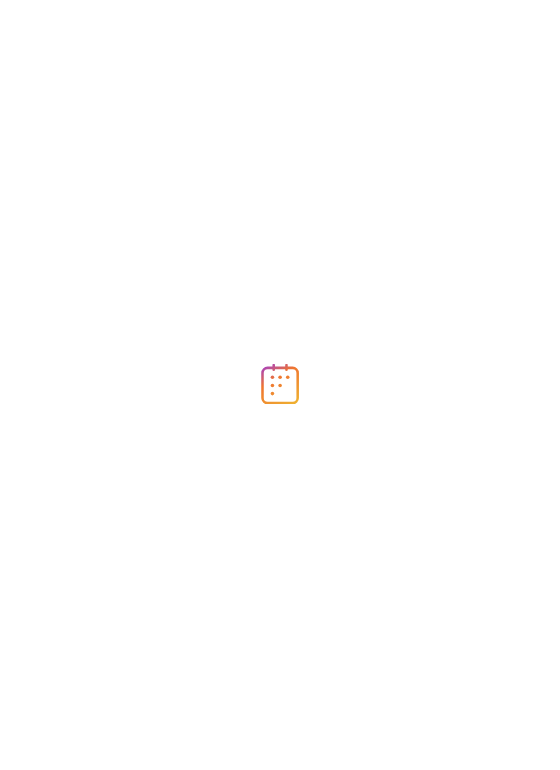 scroll, scrollTop: 0, scrollLeft: 0, axis: both 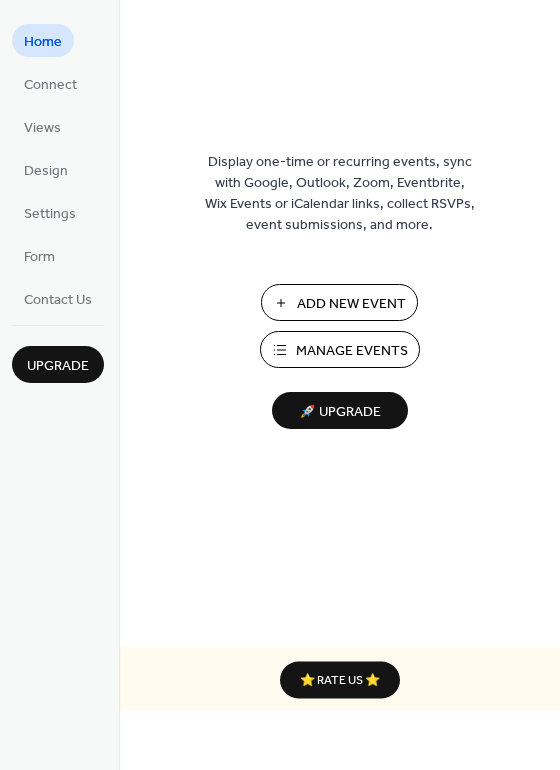 click on "Manage Events" at bounding box center [352, 351] 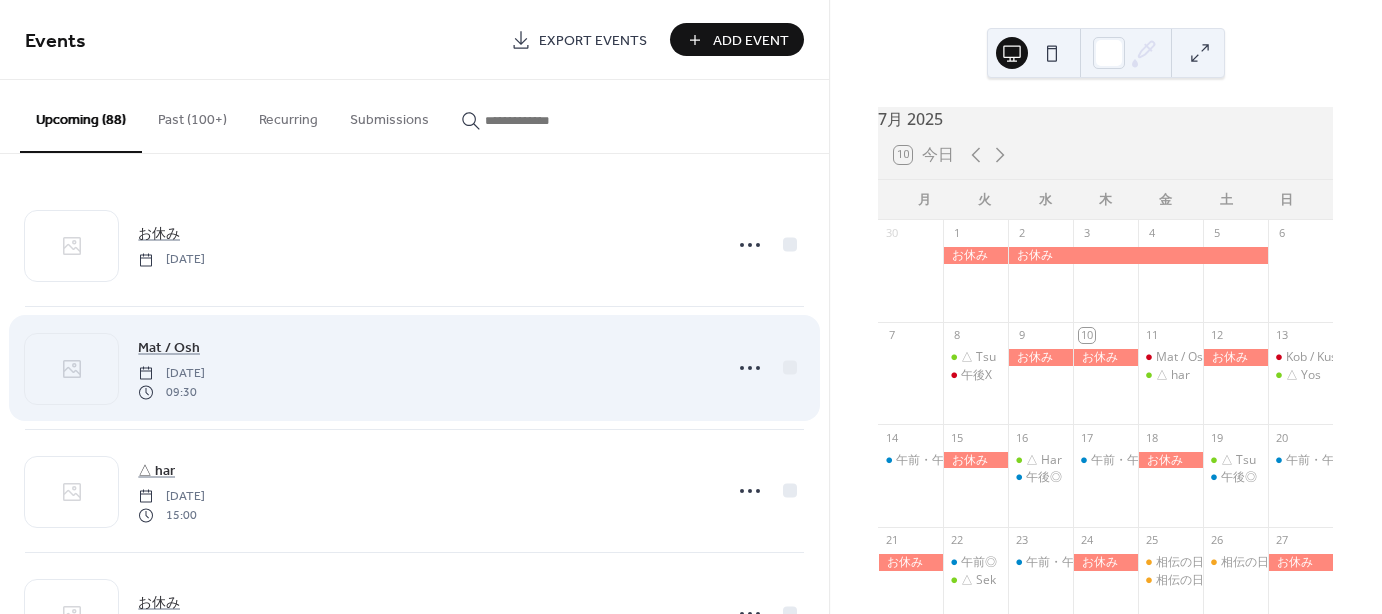scroll, scrollTop: 0, scrollLeft: 0, axis: both 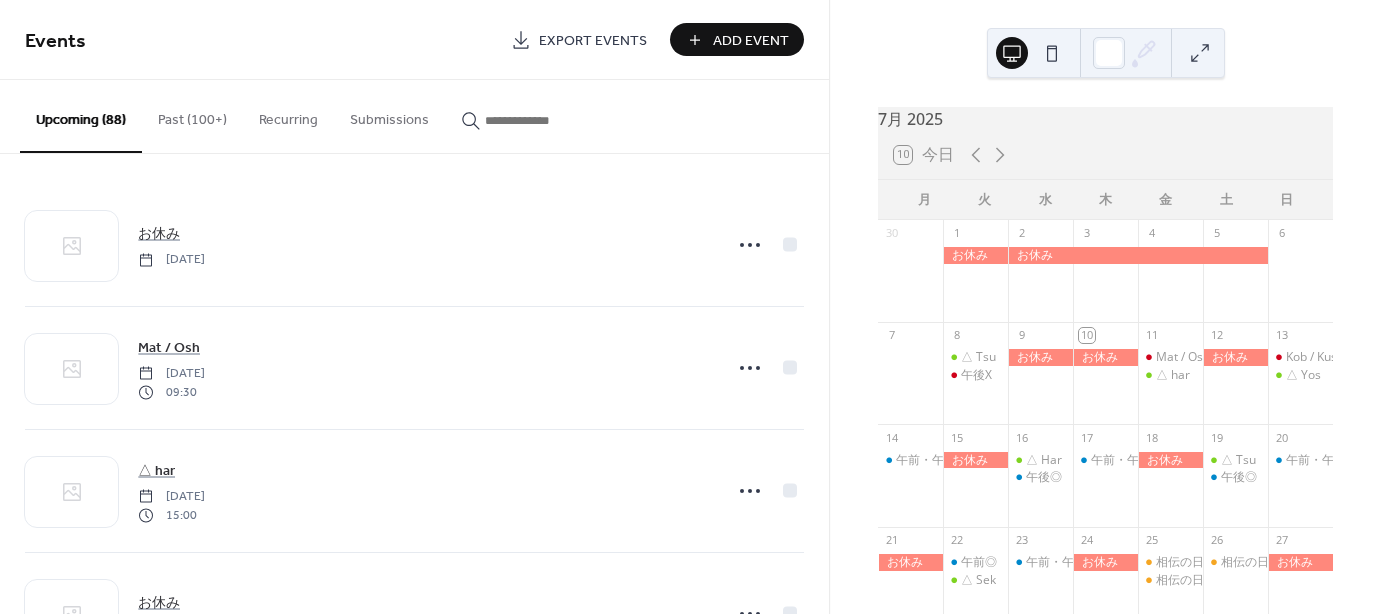 click on "Past  (100+)" at bounding box center [192, 115] 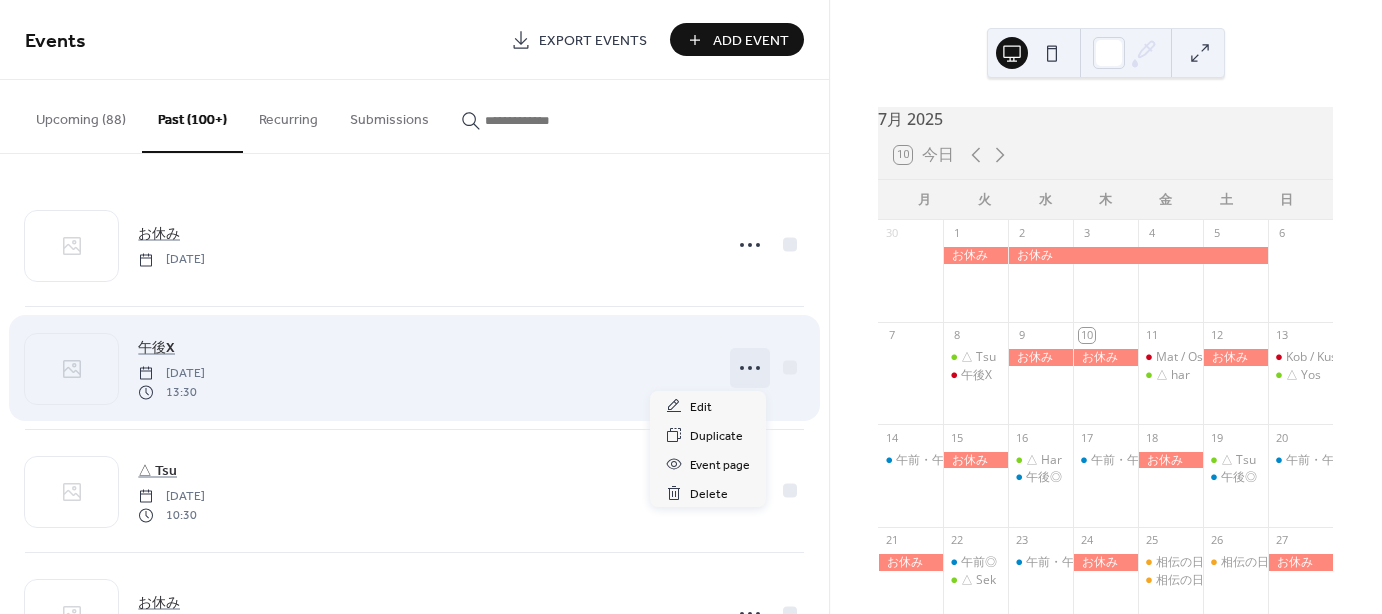 click 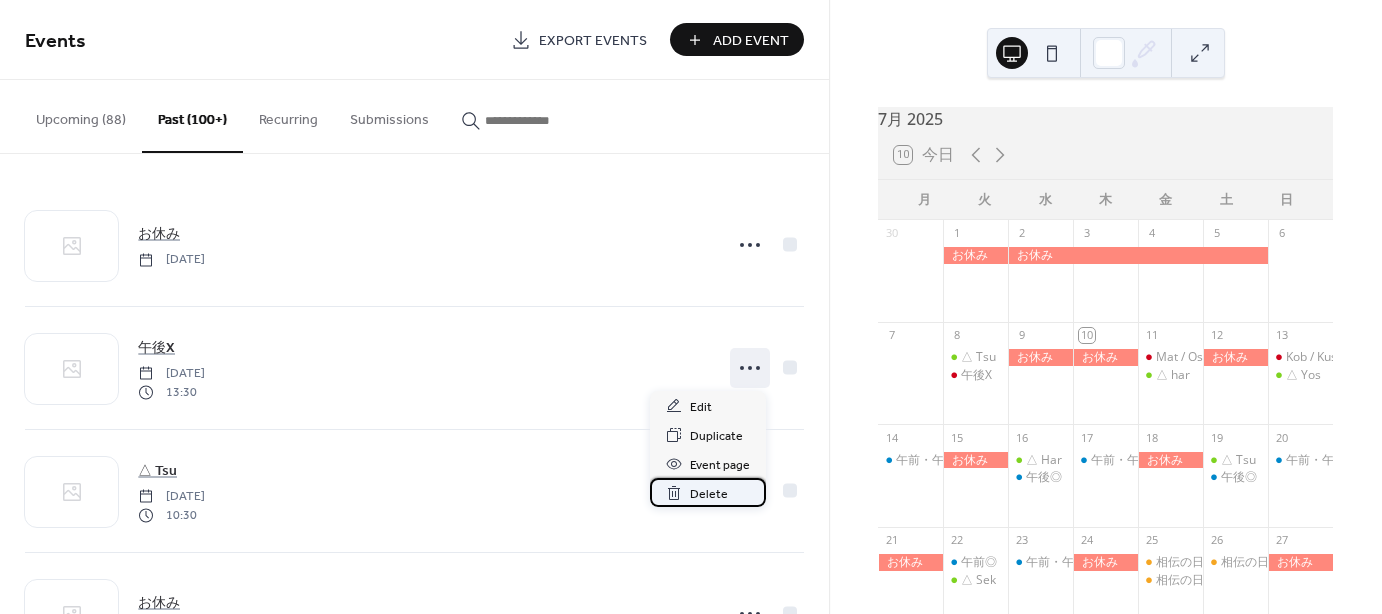 click on "Delete" at bounding box center (709, 494) 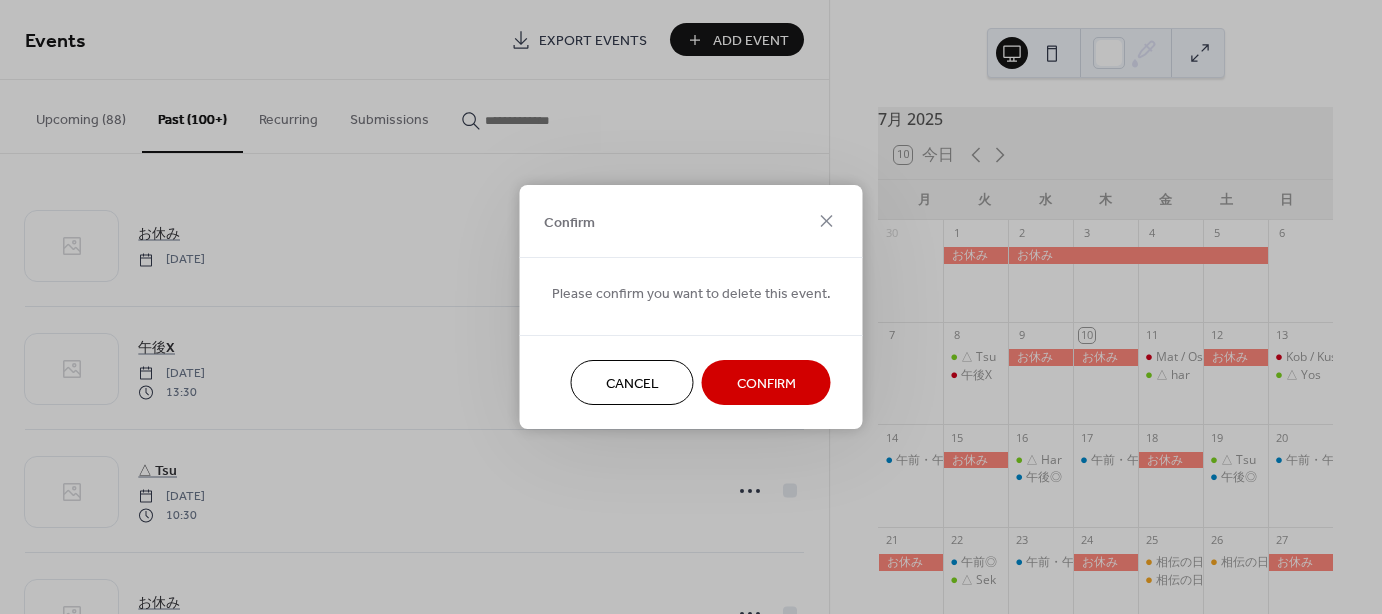 click on "Confirm" at bounding box center [766, 384] 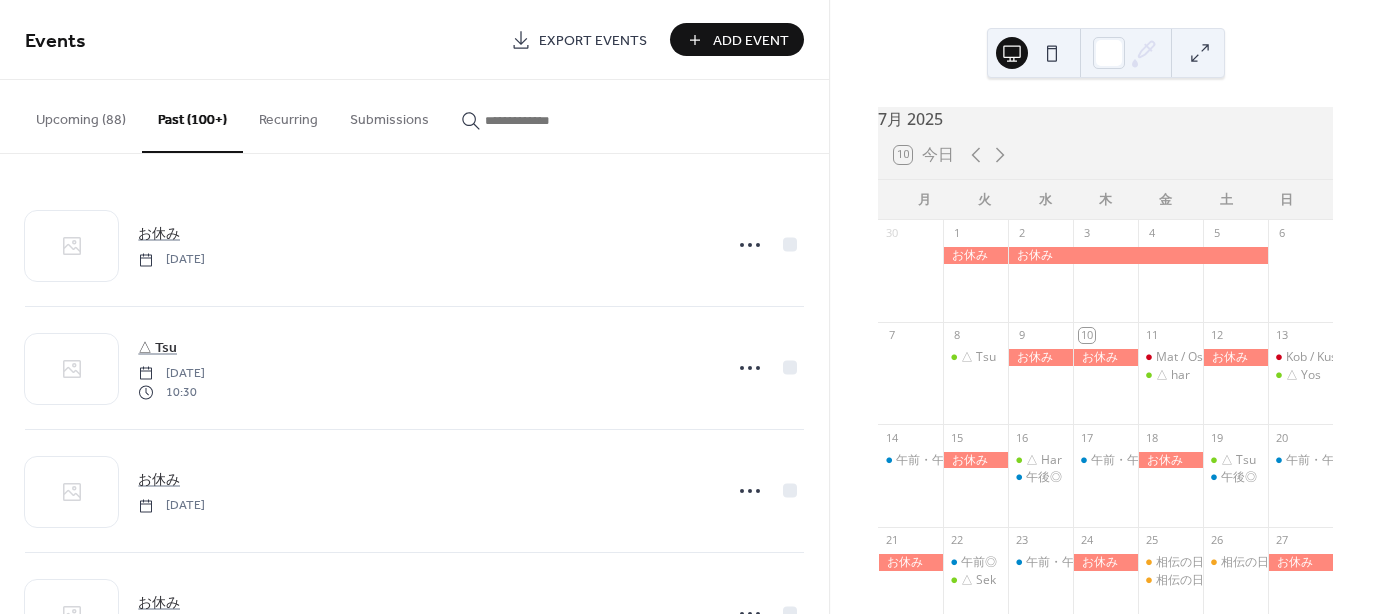 click on "Upcoming  (88)" at bounding box center (81, 115) 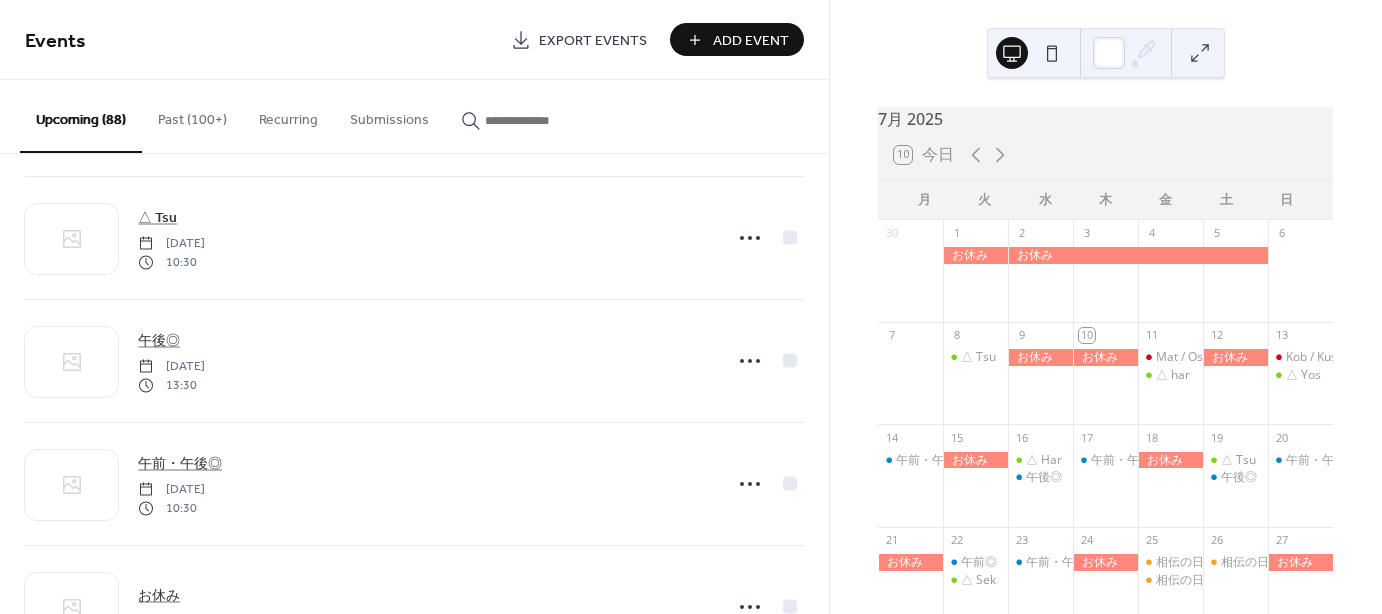 scroll, scrollTop: 1500, scrollLeft: 0, axis: vertical 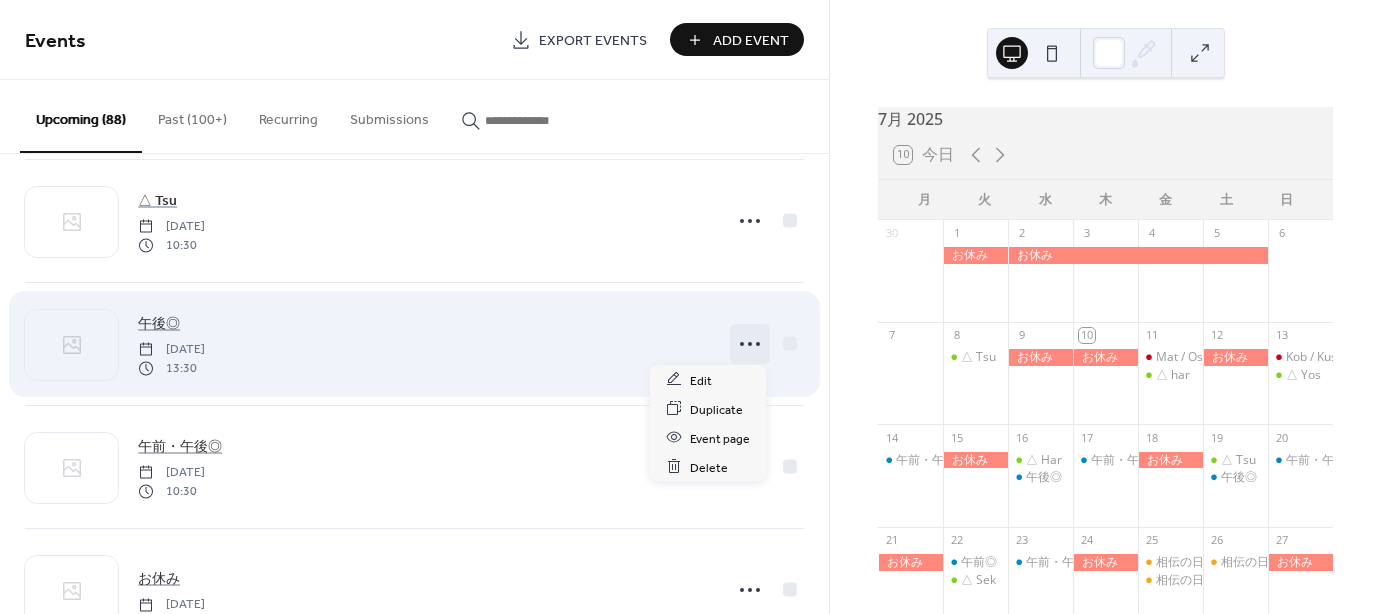 click 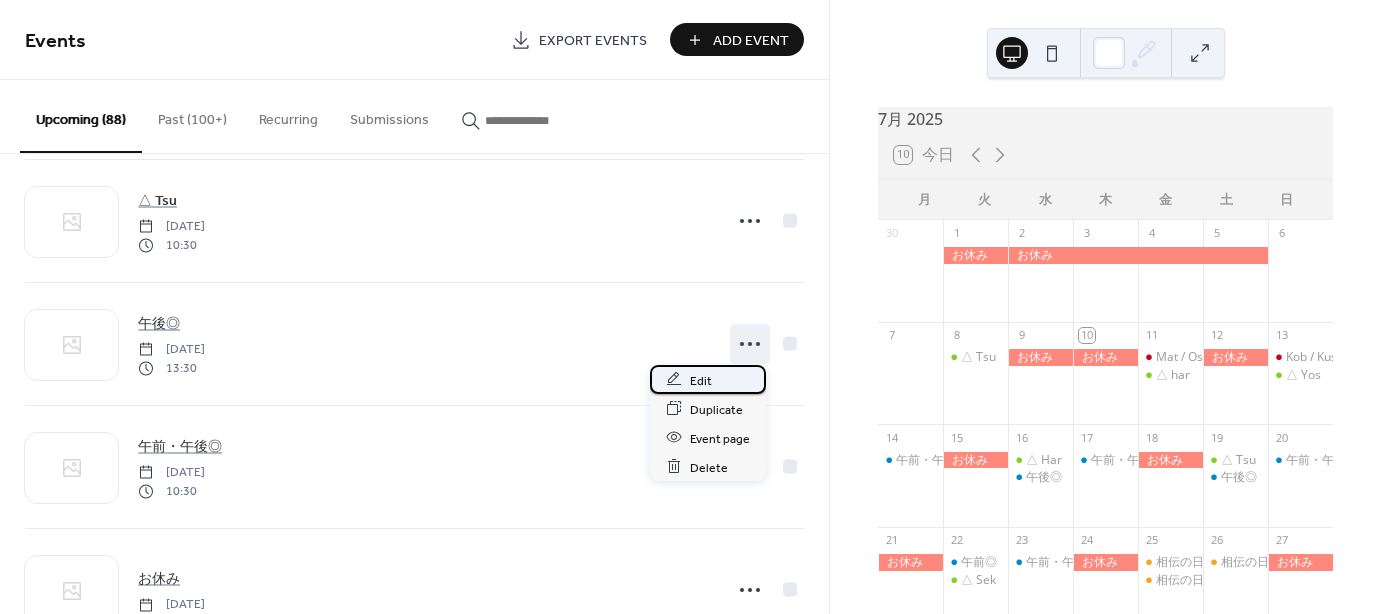 click on "Edit" at bounding box center [701, 380] 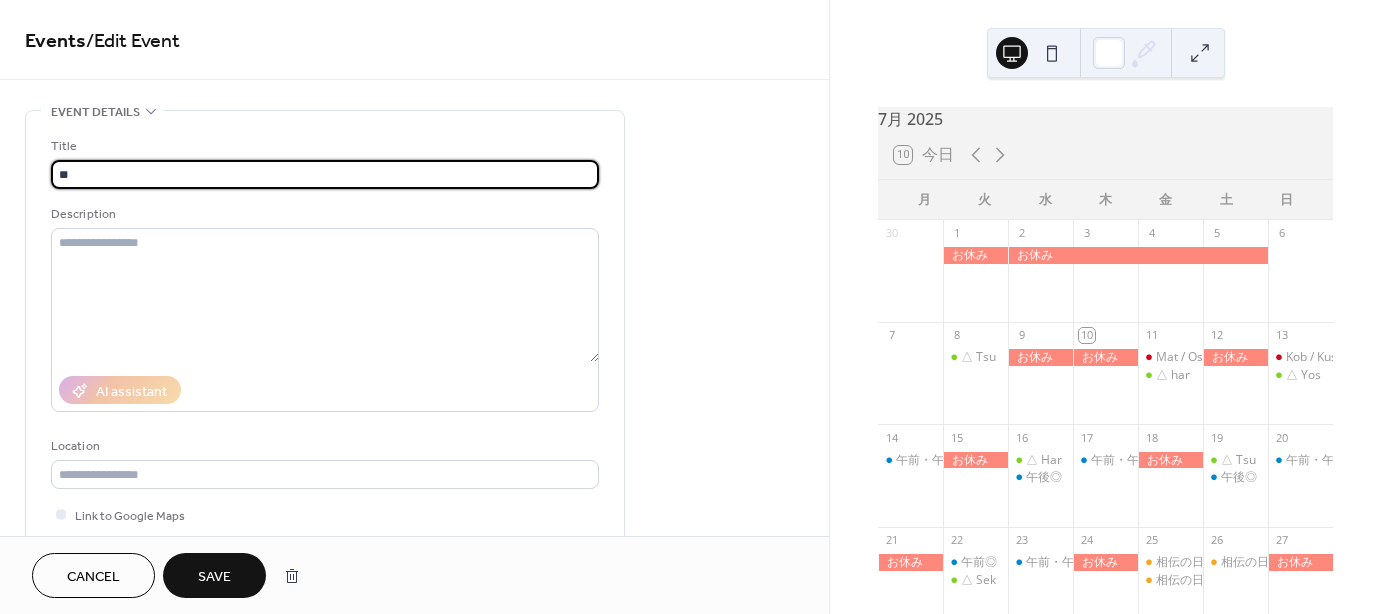 type on "*" 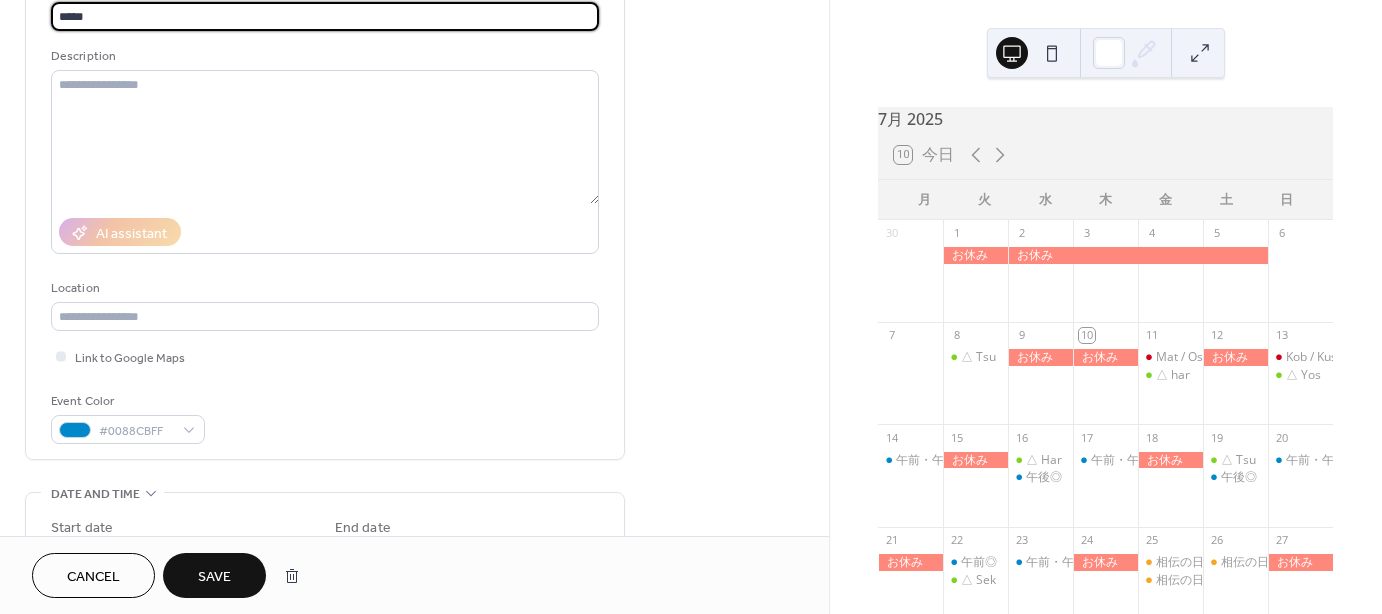 scroll, scrollTop: 200, scrollLeft: 0, axis: vertical 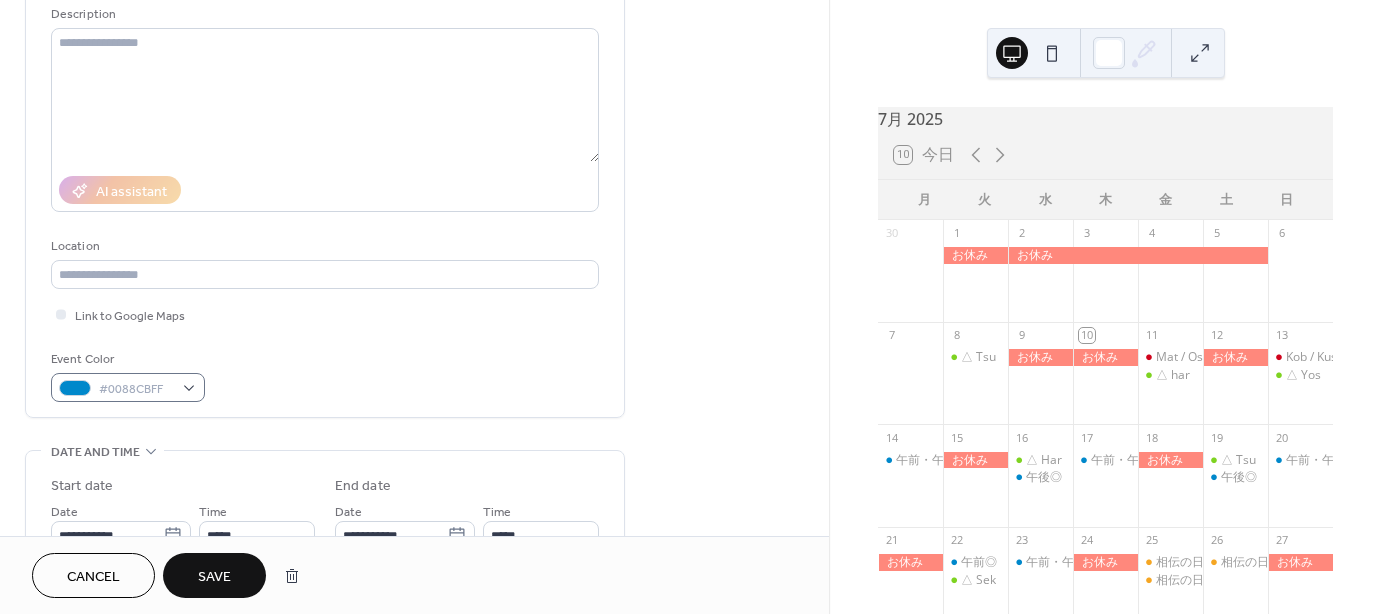 type on "*****" 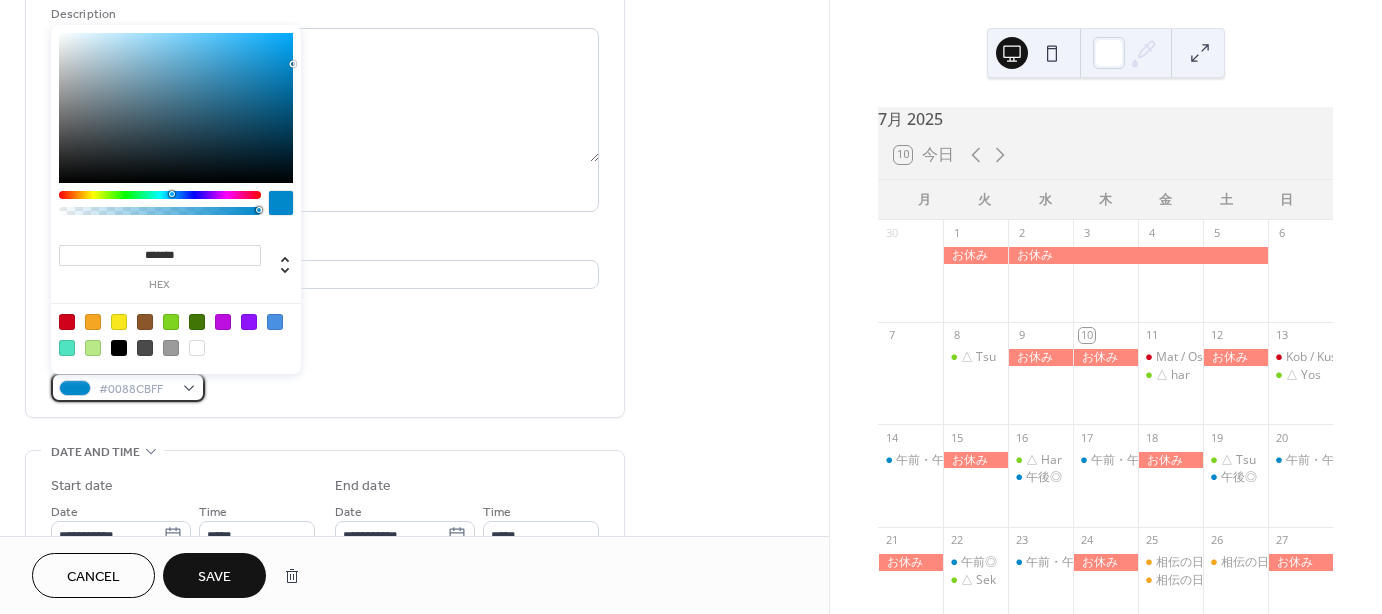 click on "#0088CBFF" at bounding box center [128, 387] 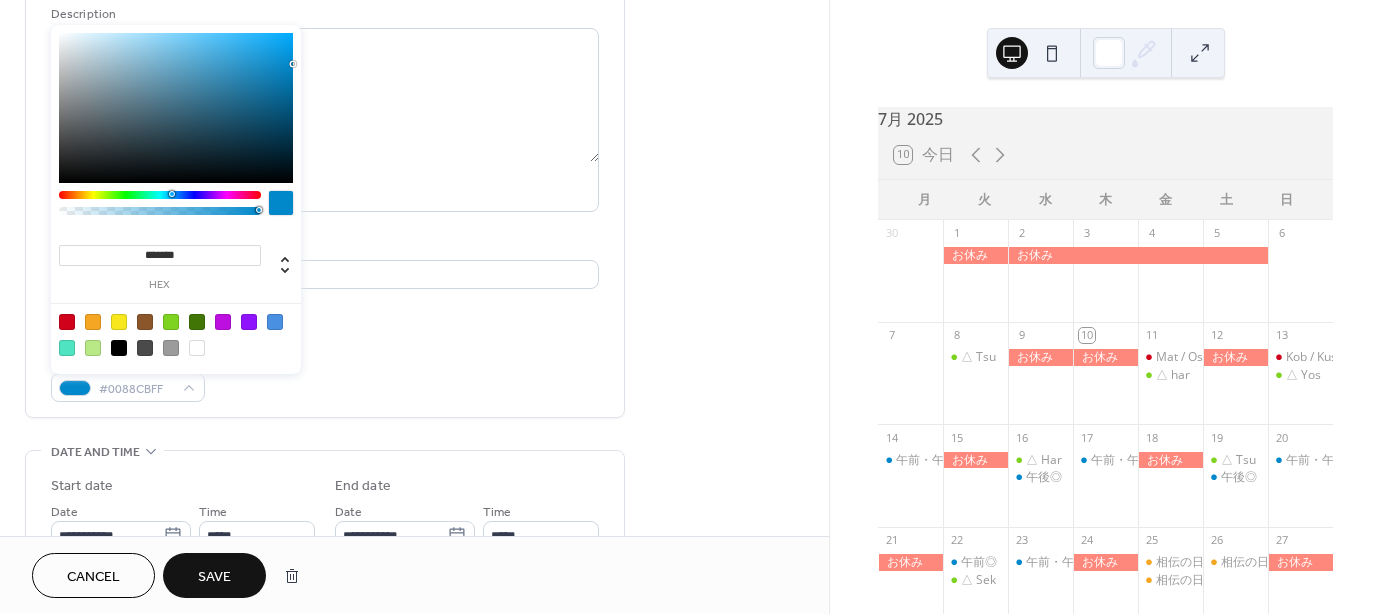 click at bounding box center [171, 322] 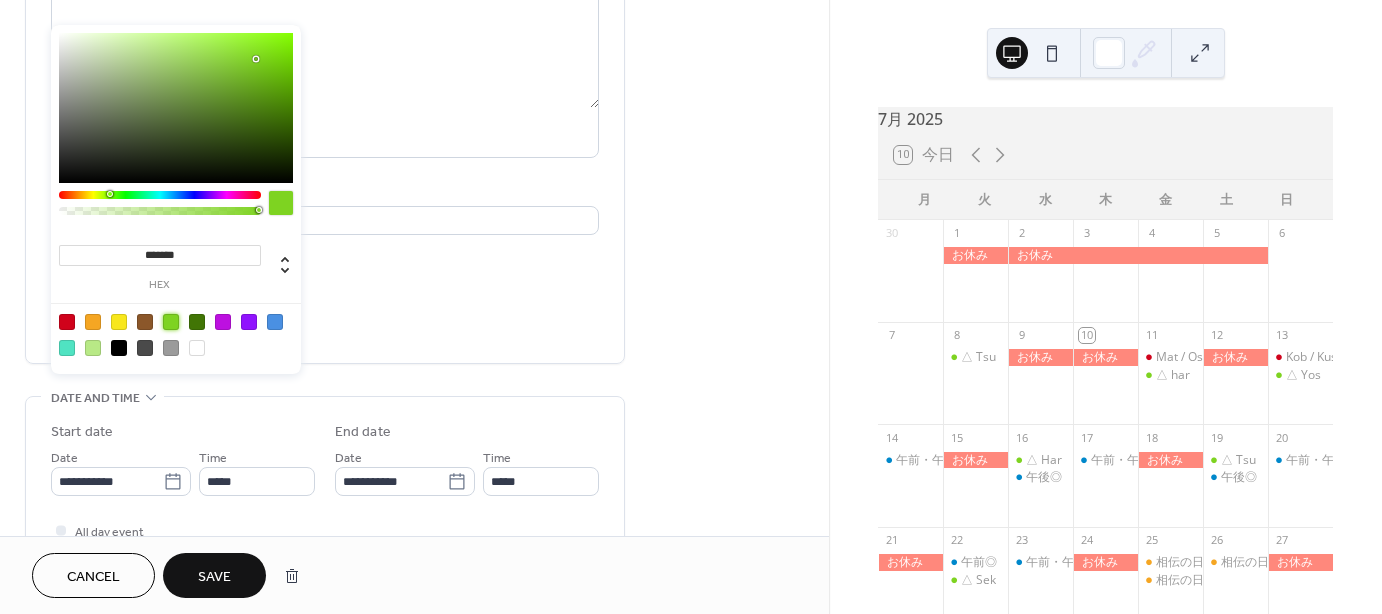 scroll, scrollTop: 200, scrollLeft: 0, axis: vertical 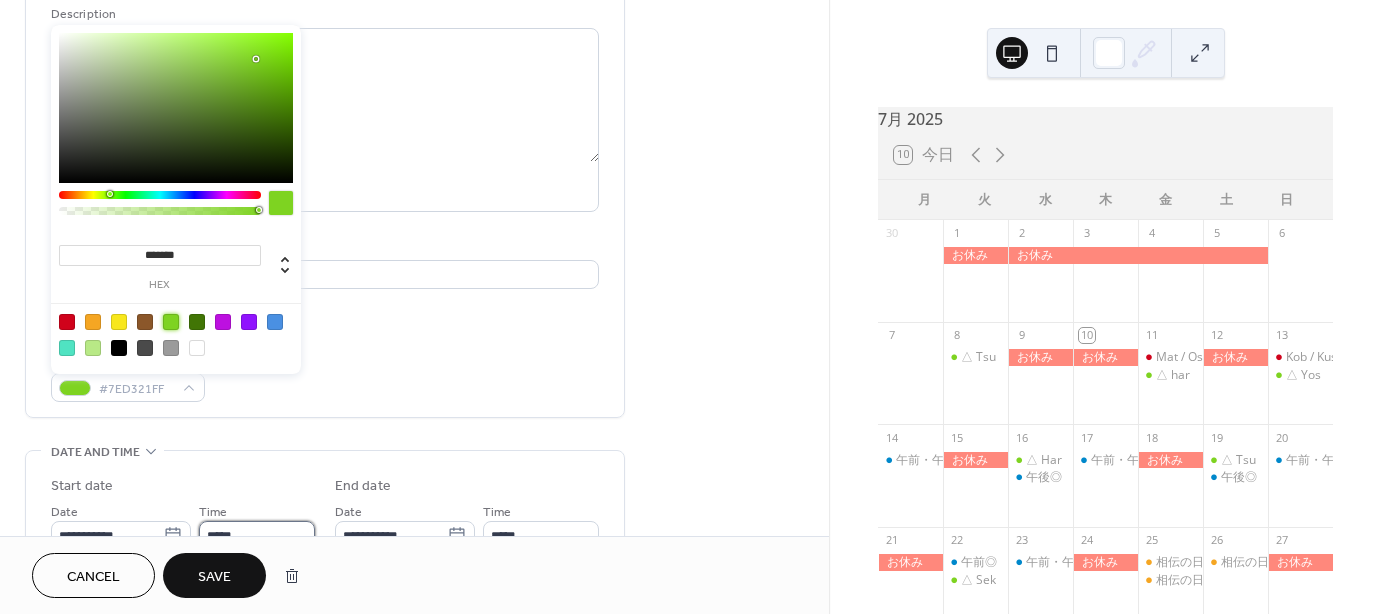 click on "*****" at bounding box center (257, 535) 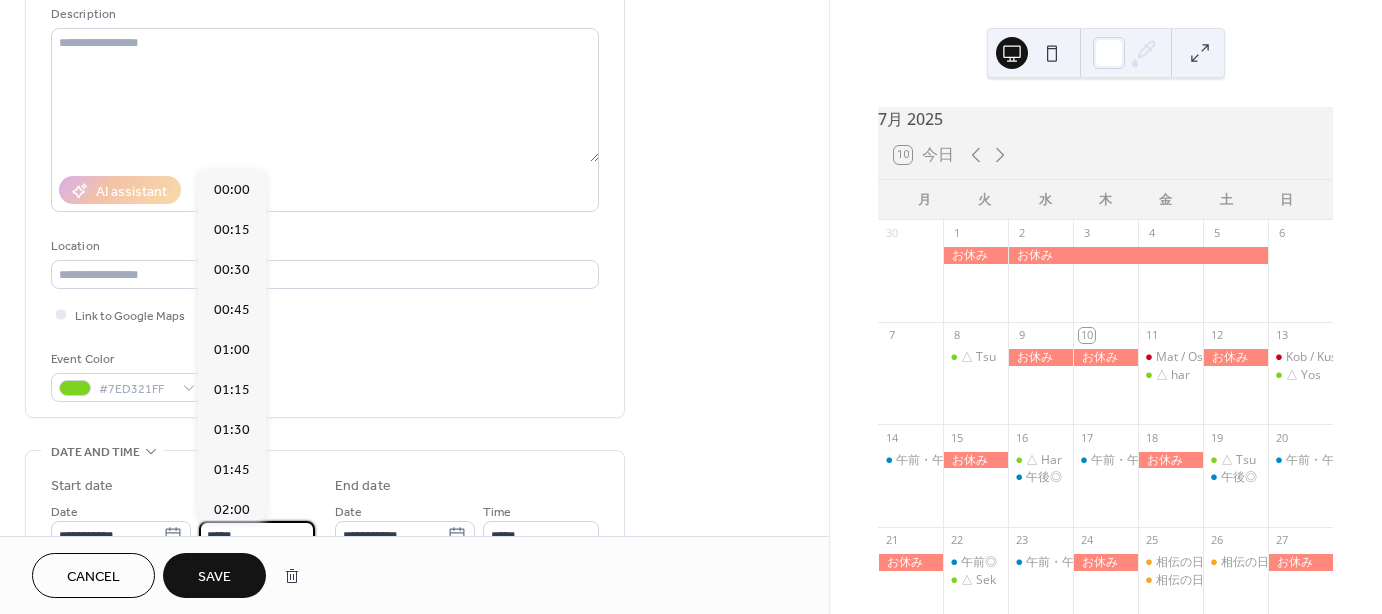 scroll, scrollTop: 2171, scrollLeft: 0, axis: vertical 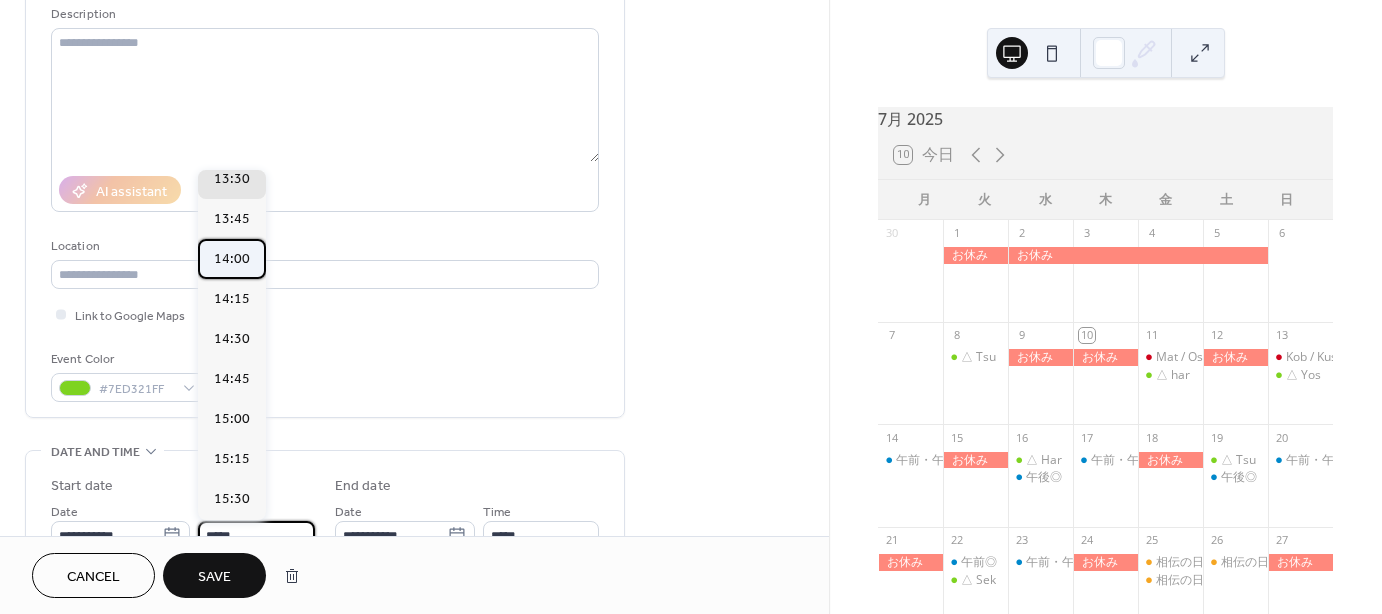 click on "14:00" at bounding box center (232, 259) 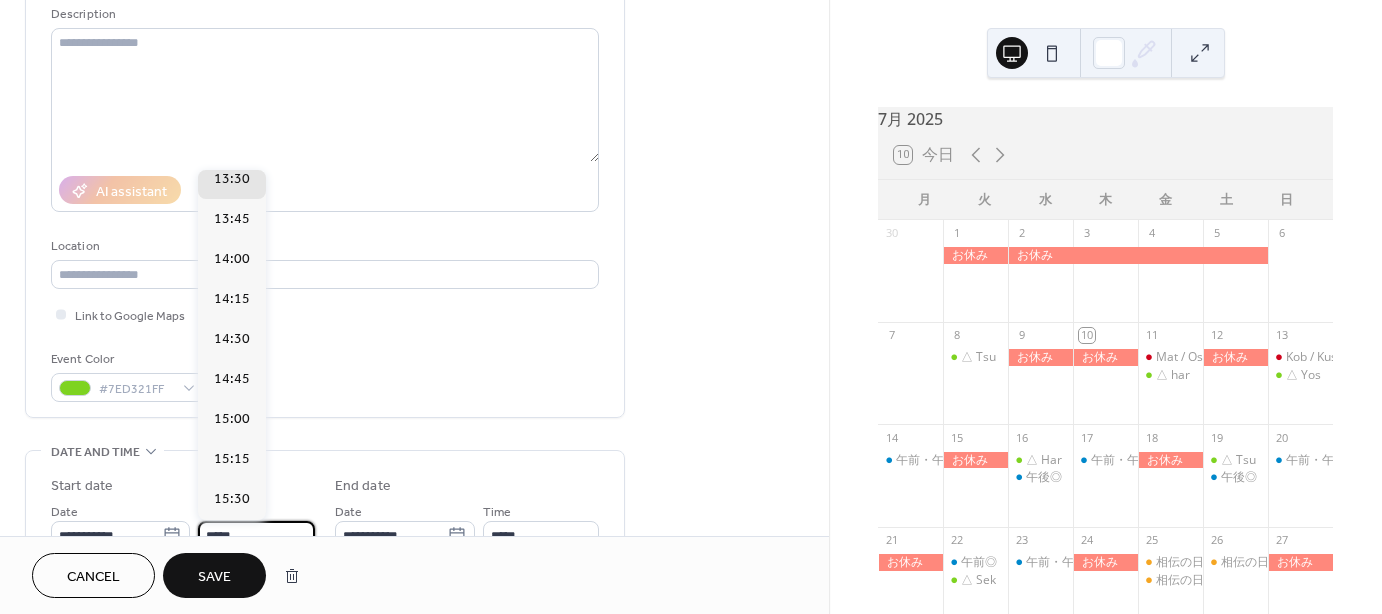 type on "*****" 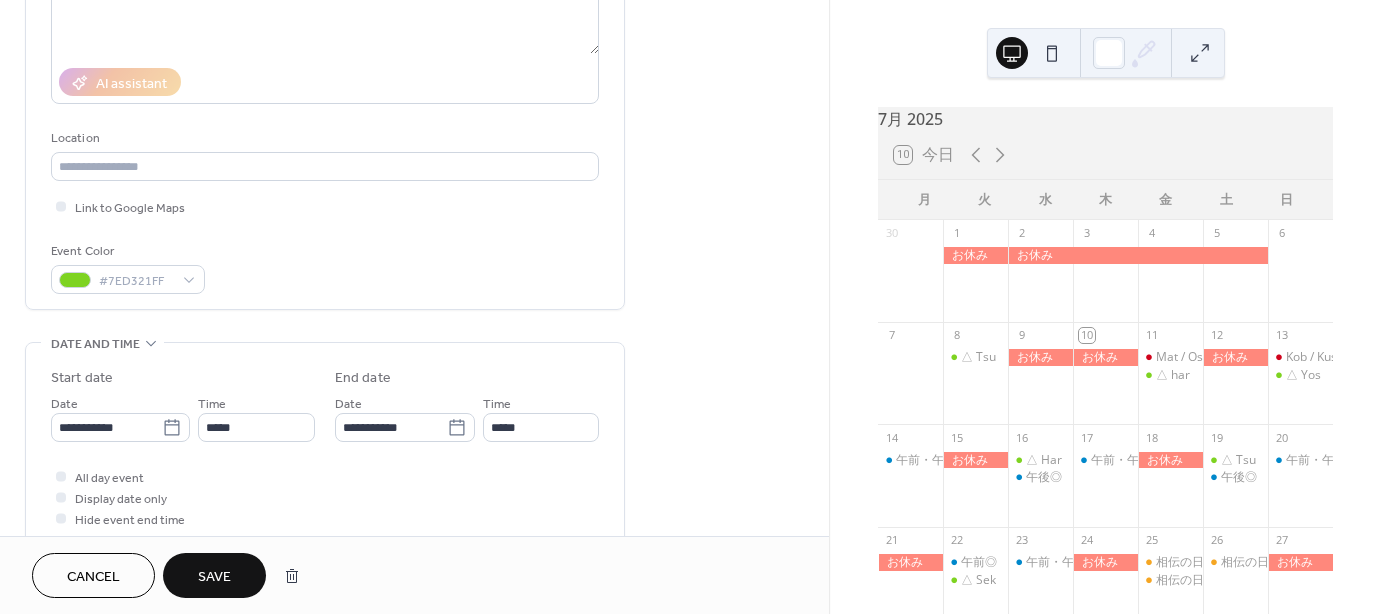 scroll, scrollTop: 400, scrollLeft: 0, axis: vertical 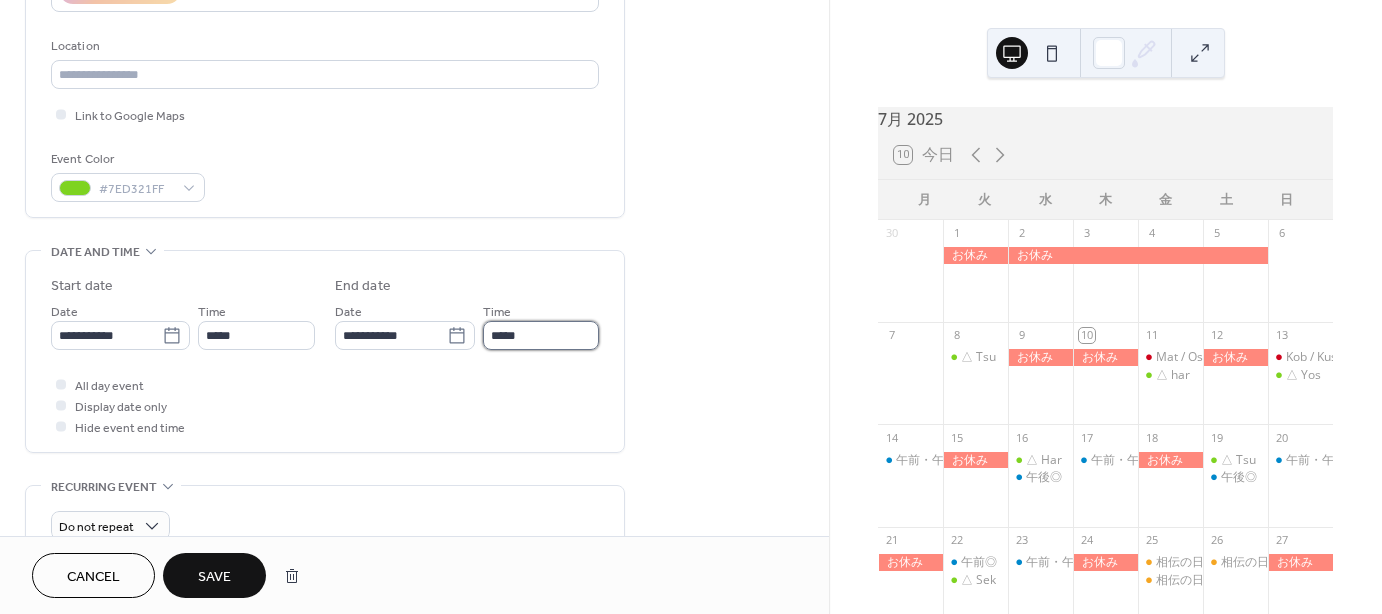 click on "*****" at bounding box center (541, 335) 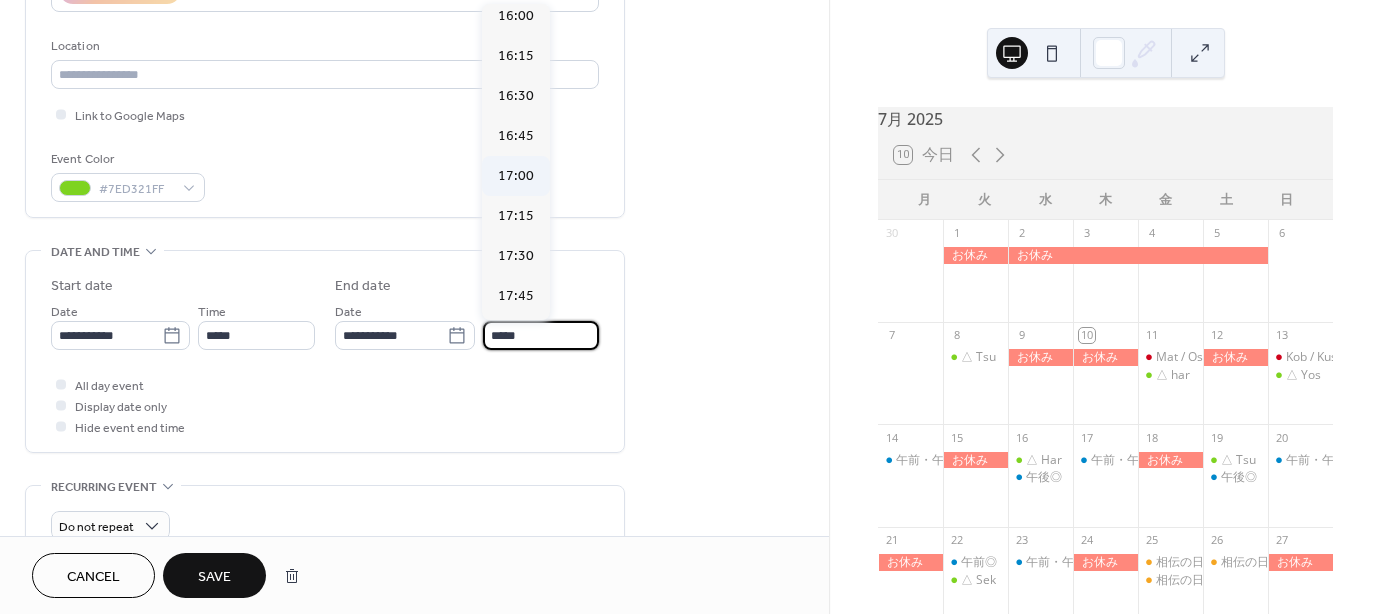 scroll, scrollTop: 283, scrollLeft: 0, axis: vertical 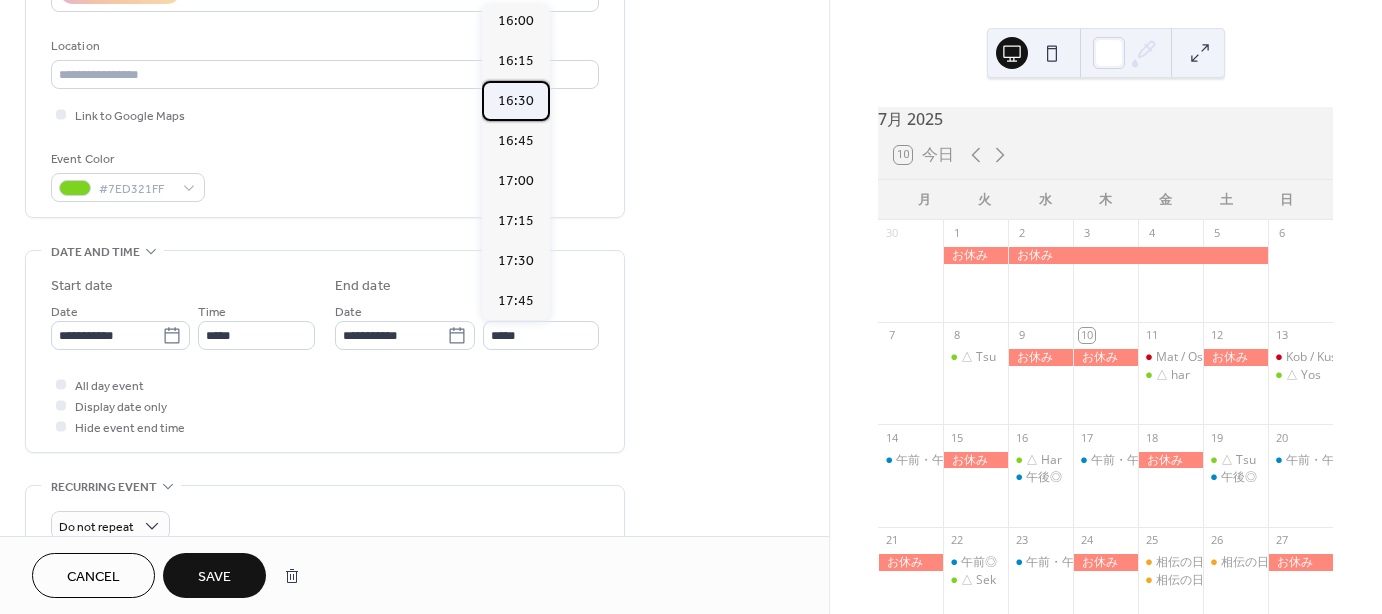 click on "16:30" at bounding box center [516, 101] 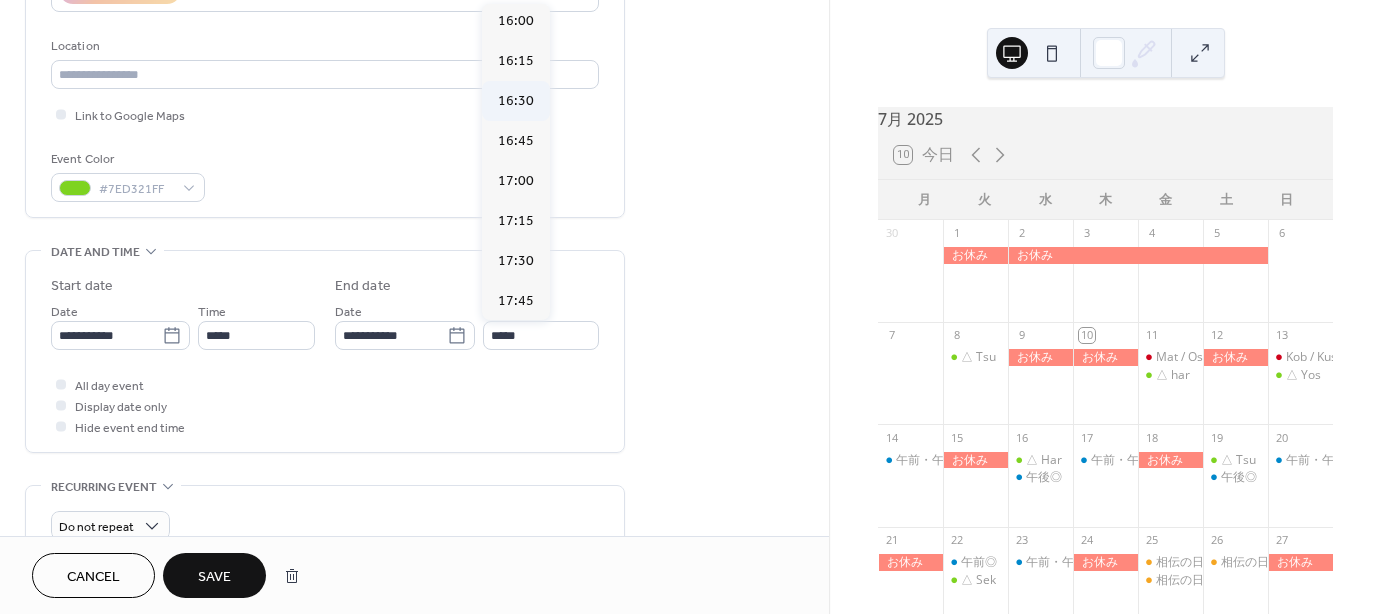 type on "*****" 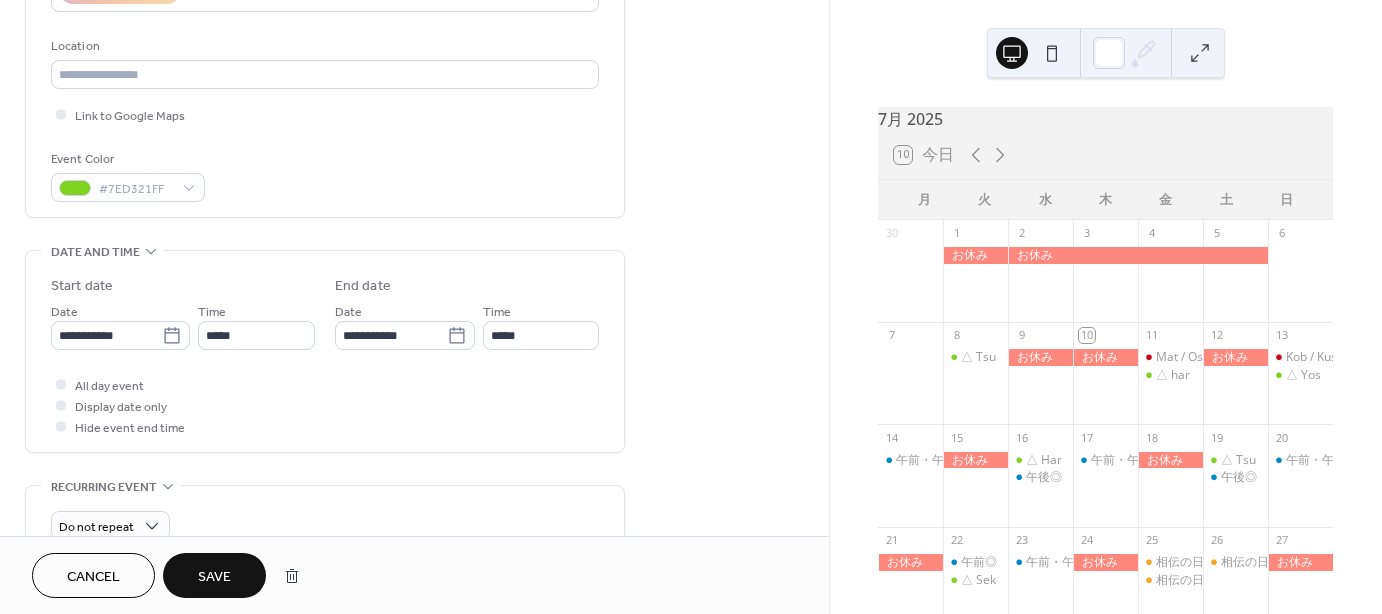 click on "Save" at bounding box center (214, 577) 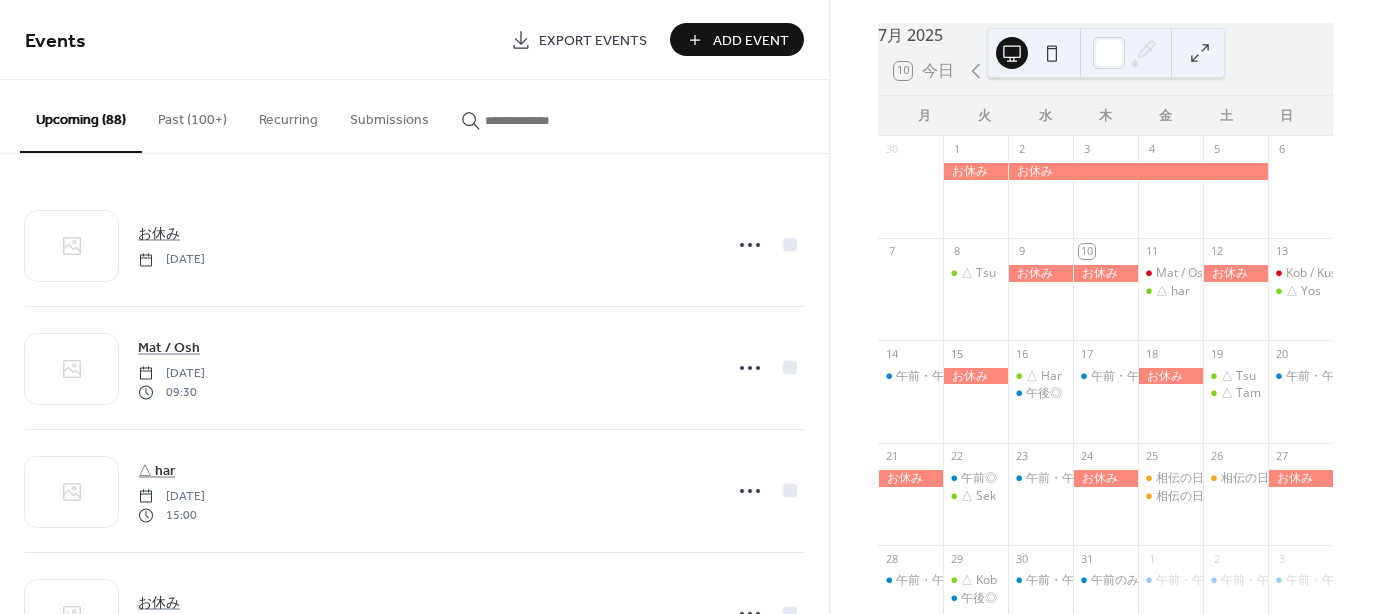 scroll, scrollTop: 0, scrollLeft: 0, axis: both 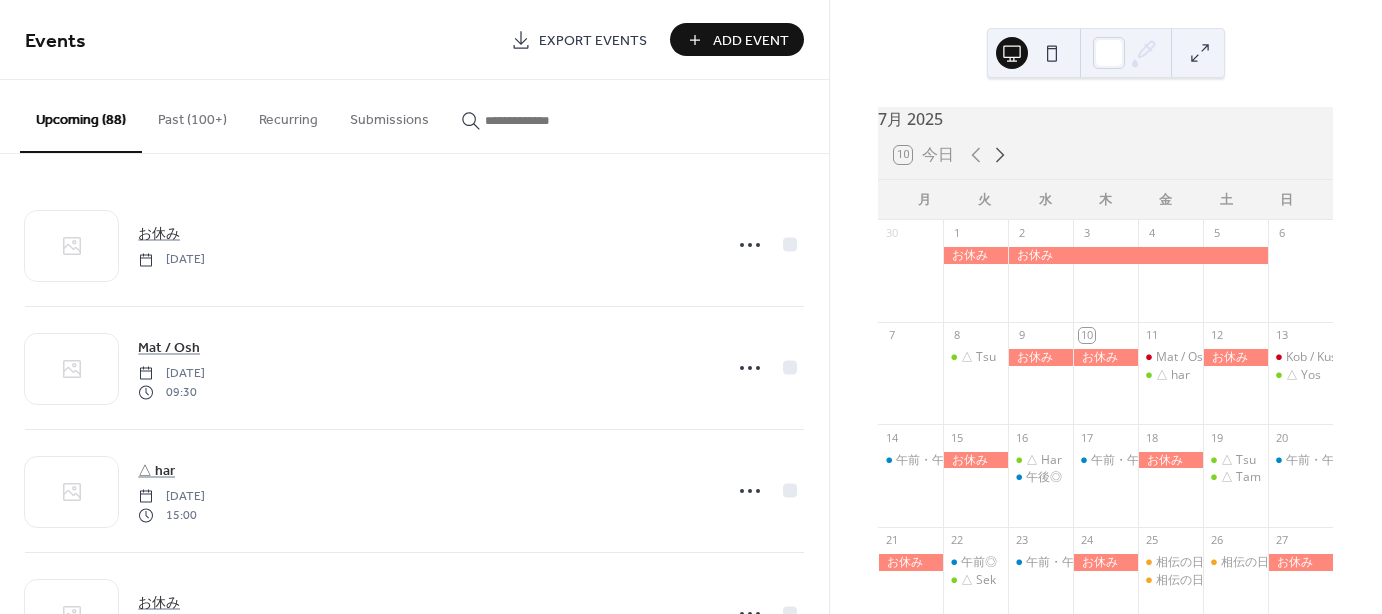 click 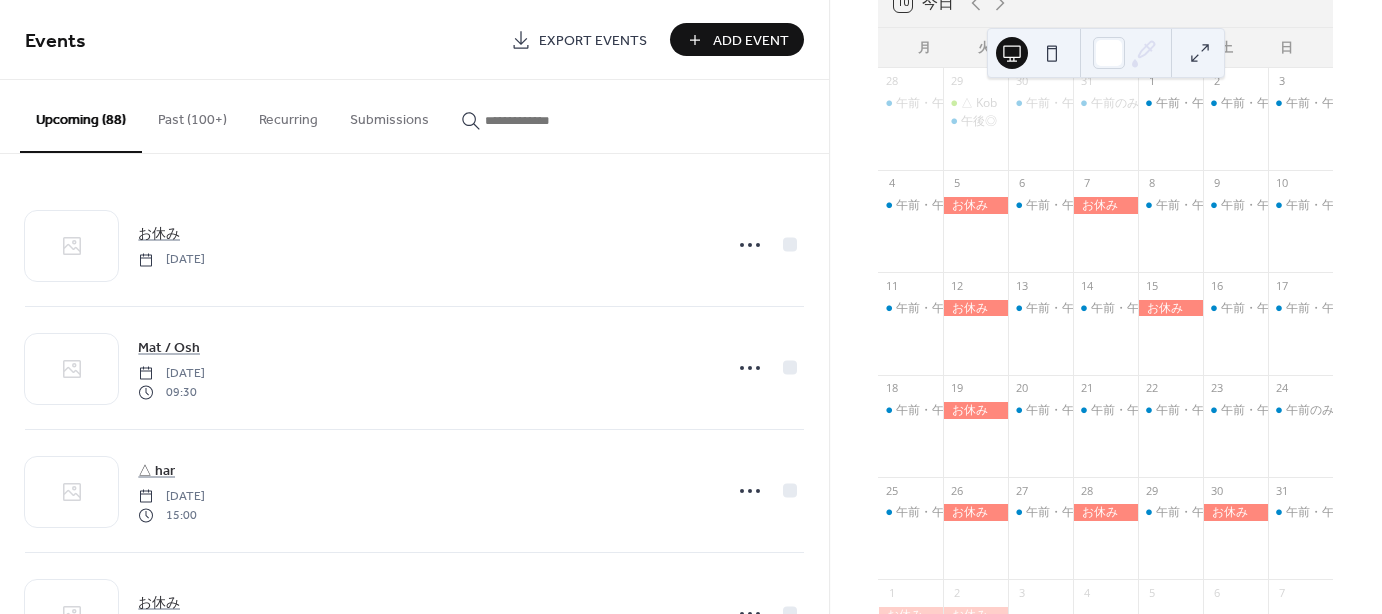 scroll, scrollTop: 200, scrollLeft: 0, axis: vertical 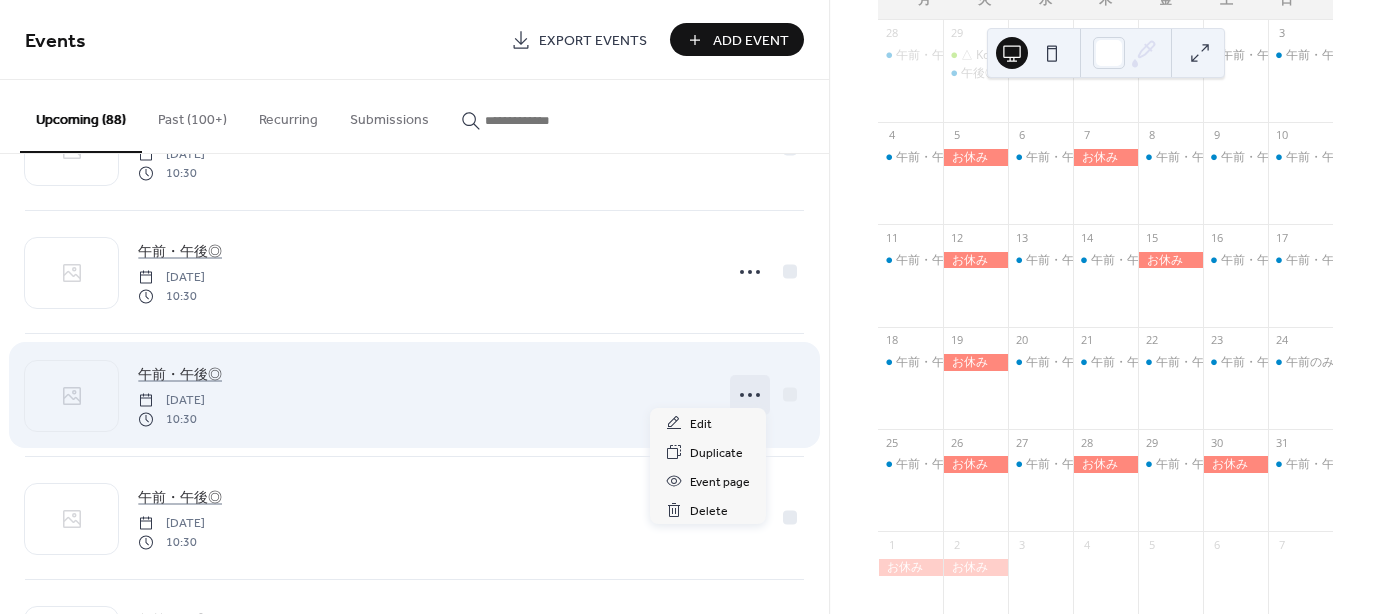 click 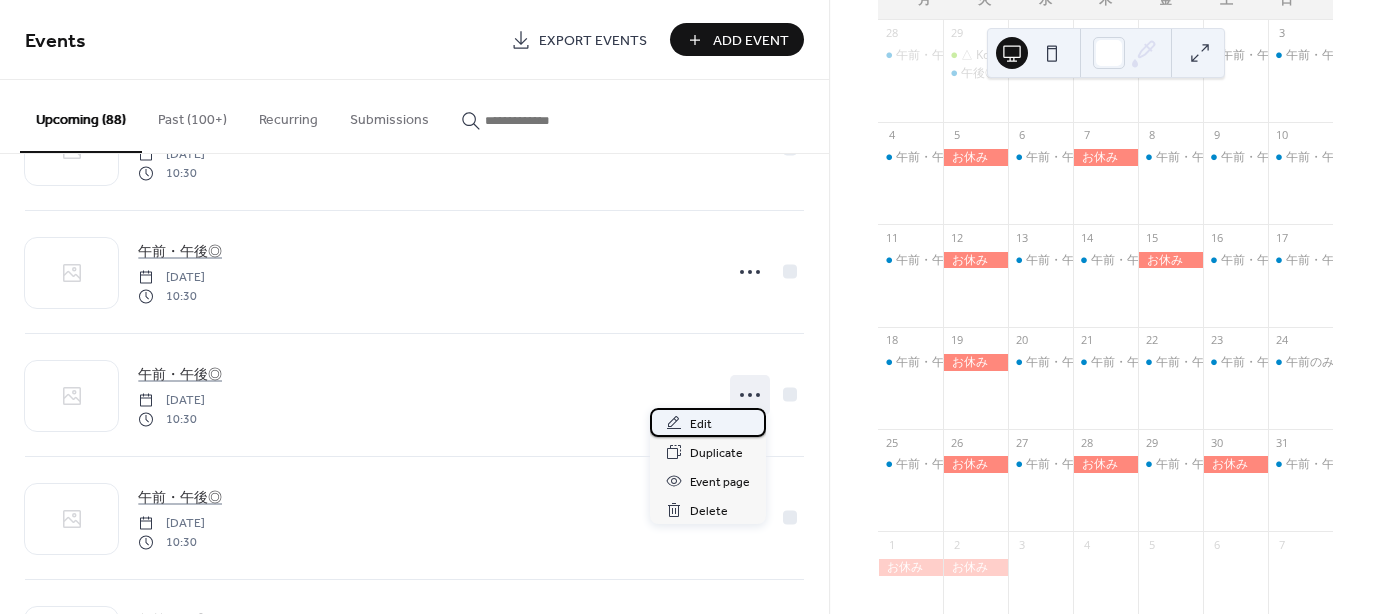 click on "Edit" at bounding box center (708, 422) 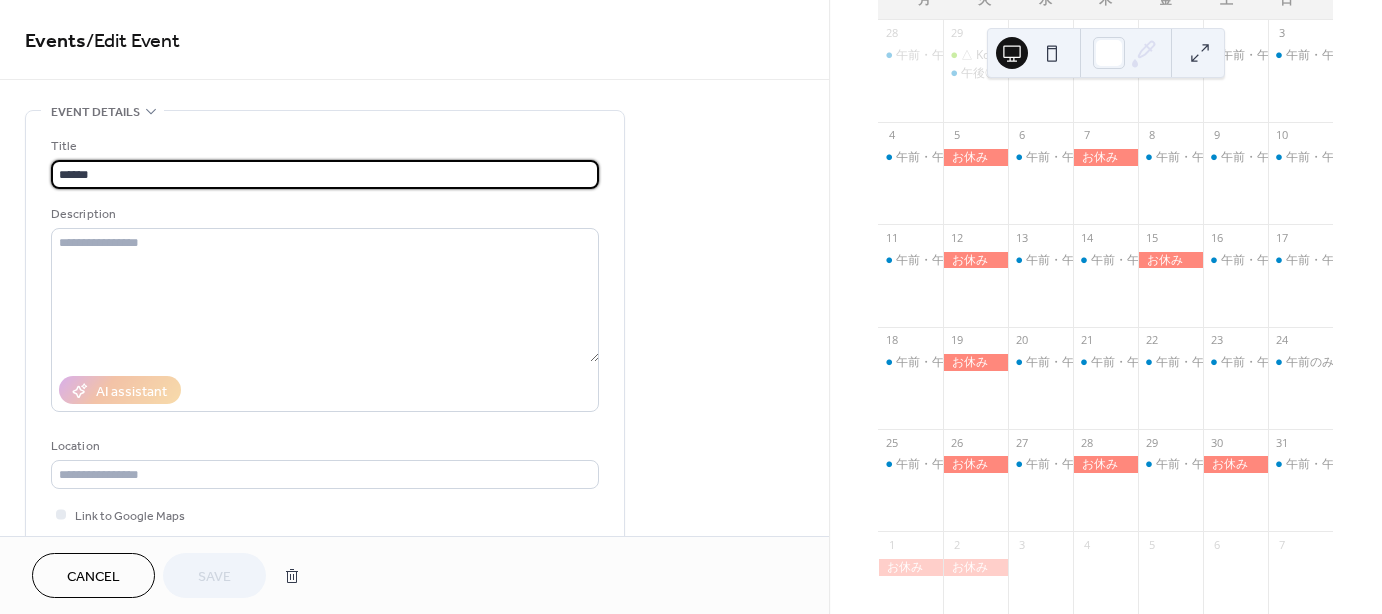 click on "******" at bounding box center (325, 174) 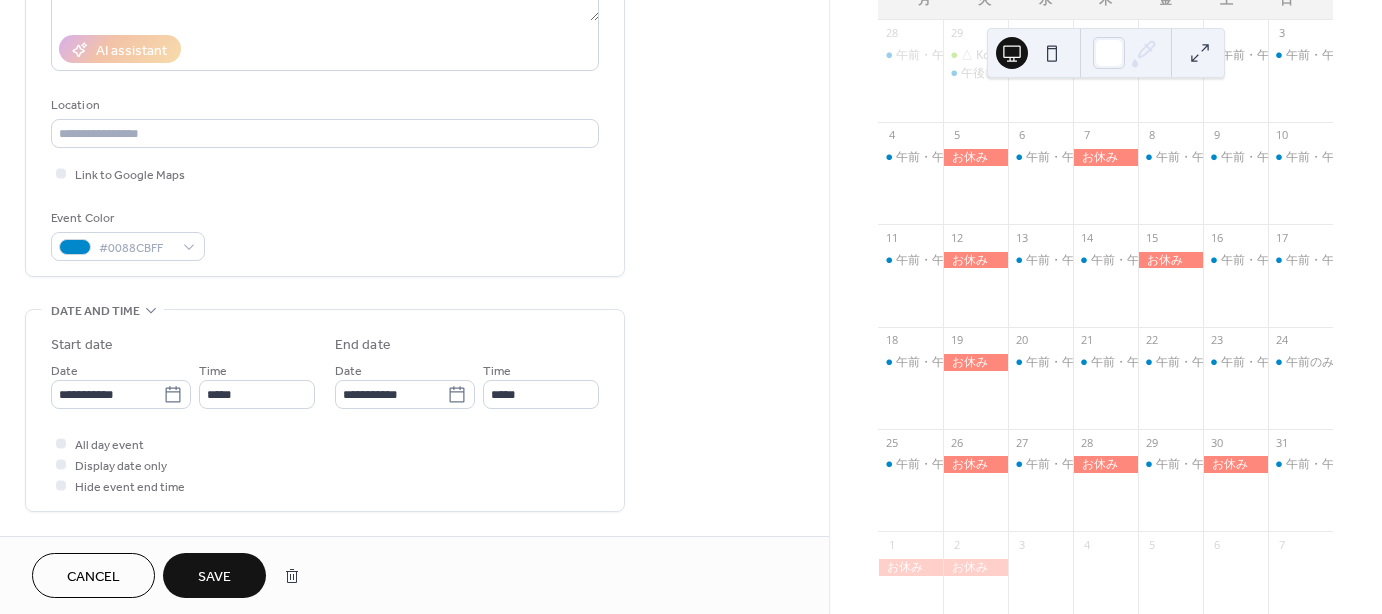 scroll, scrollTop: 400, scrollLeft: 0, axis: vertical 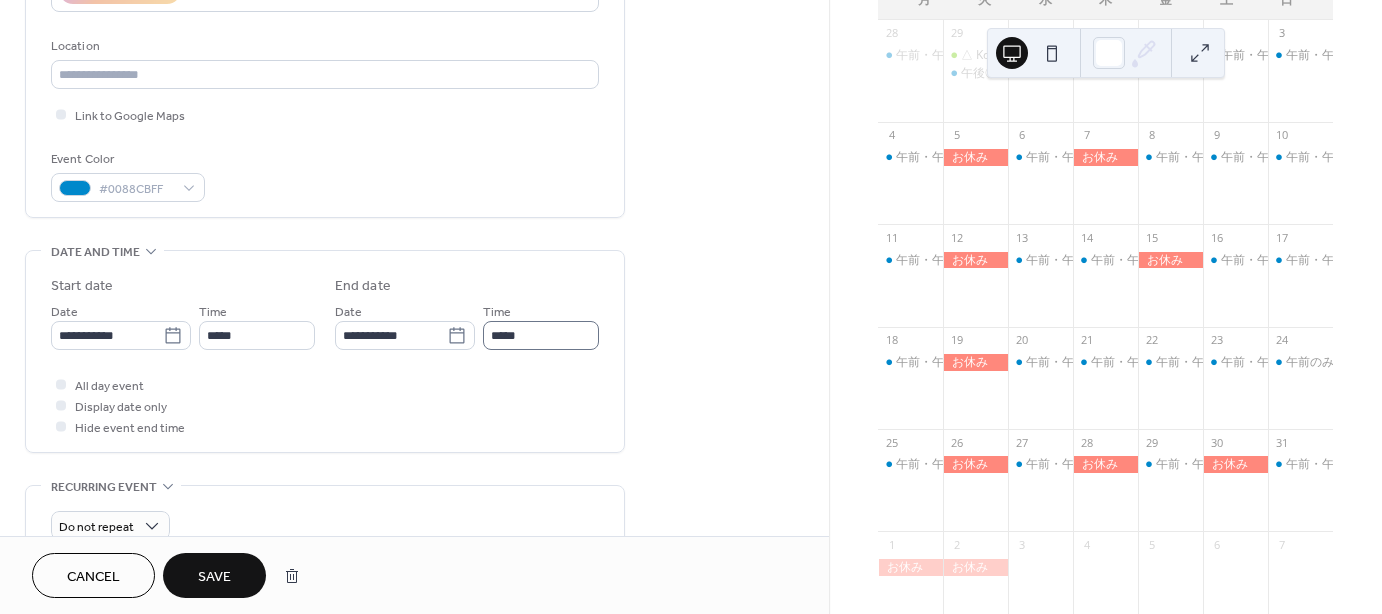 type on "*****" 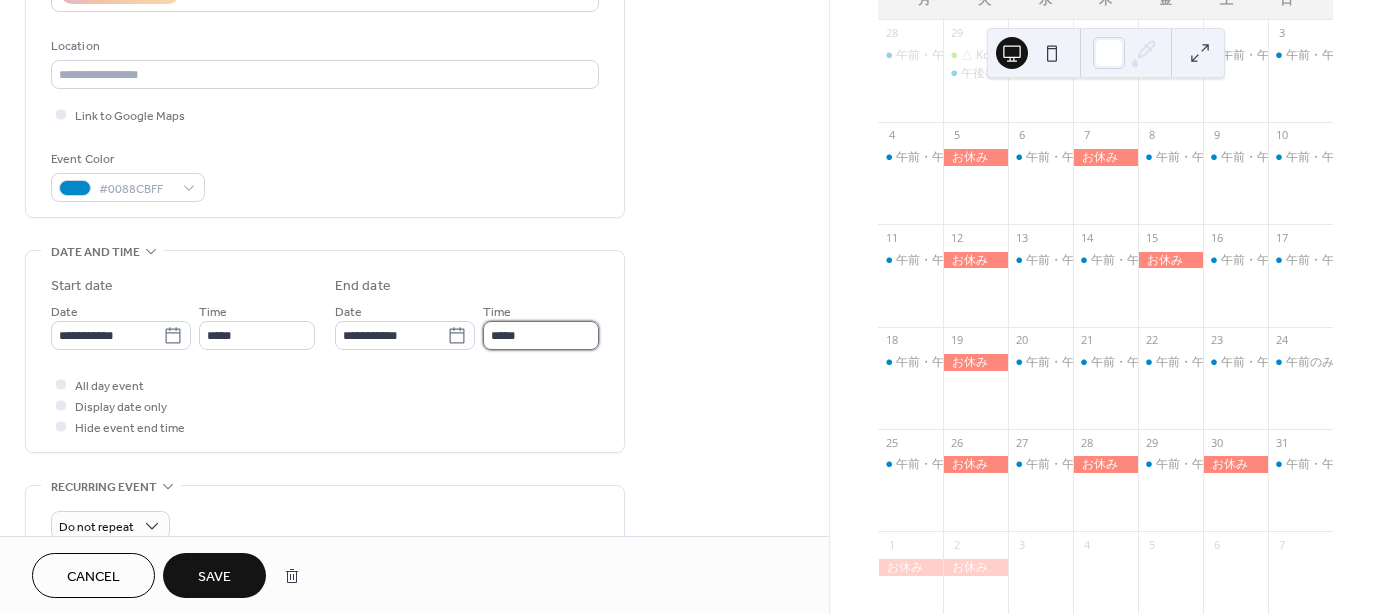 click on "*****" at bounding box center [541, 335] 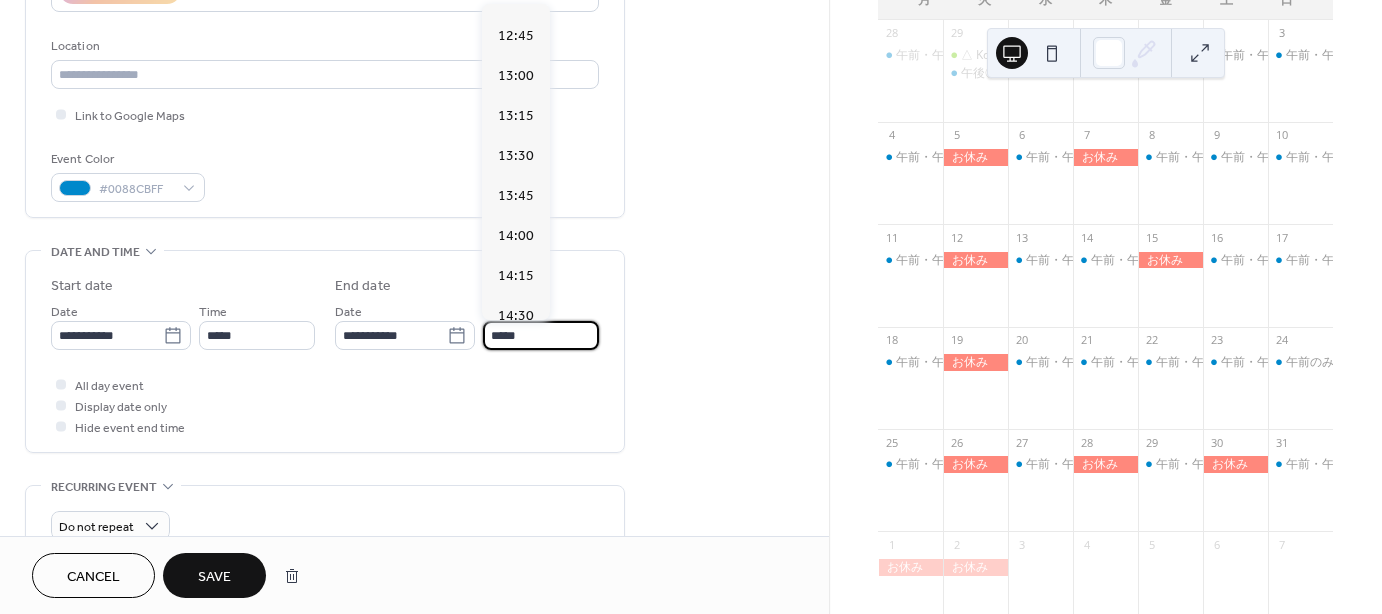 scroll, scrollTop: 304, scrollLeft: 0, axis: vertical 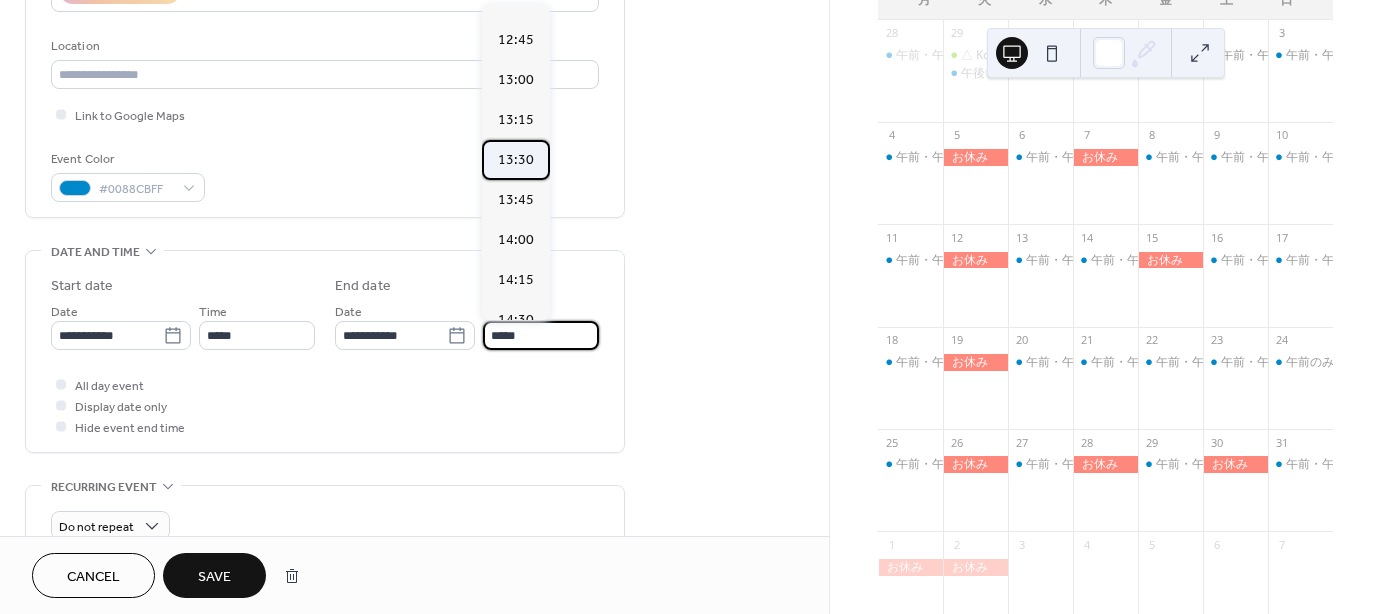 click on "13:30" at bounding box center [516, 160] 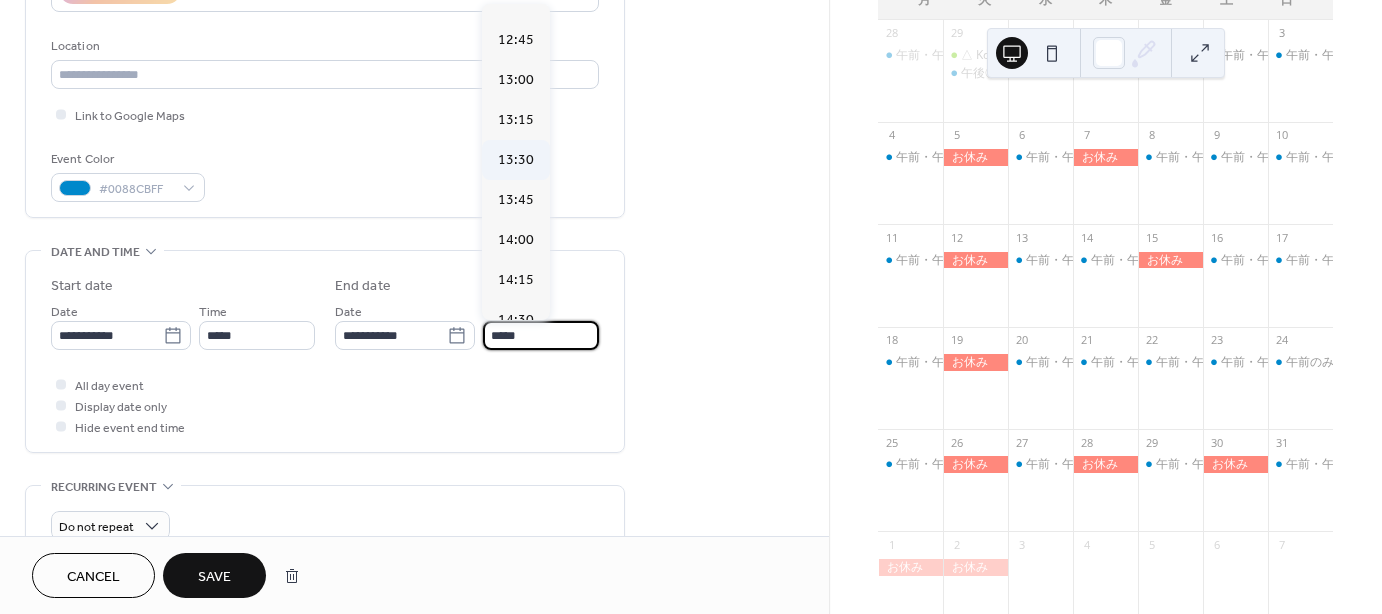 type on "*****" 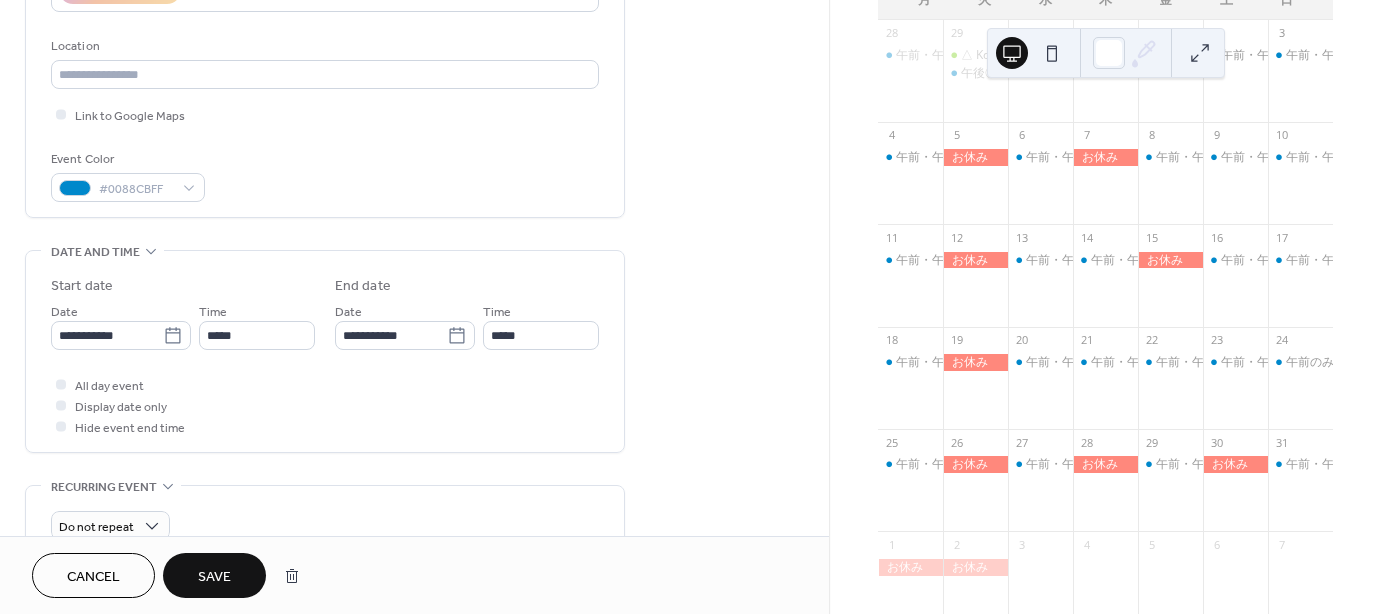 click on "Save" at bounding box center (214, 577) 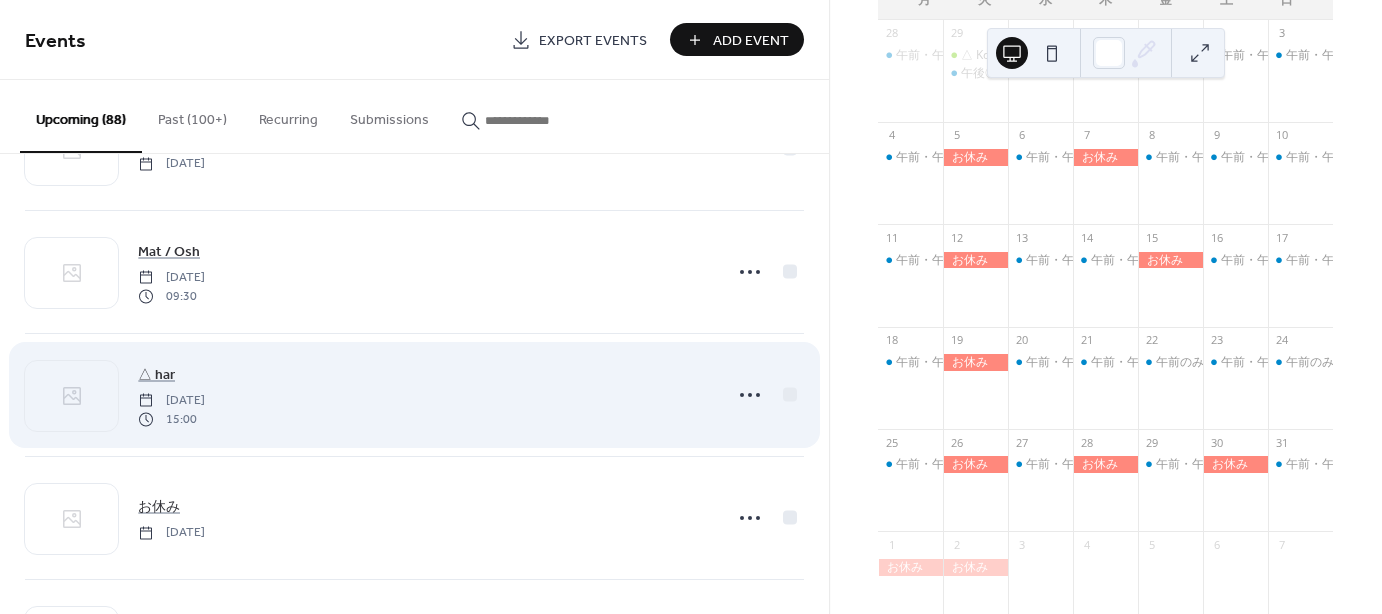 scroll, scrollTop: 100, scrollLeft: 0, axis: vertical 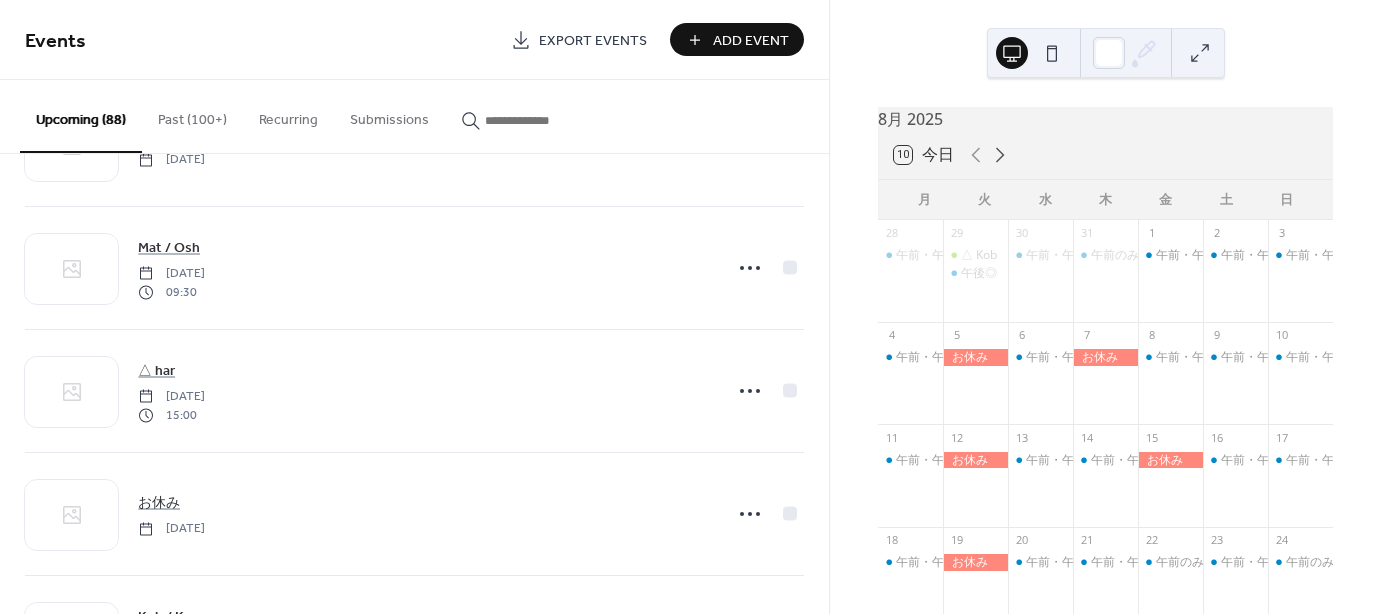 click 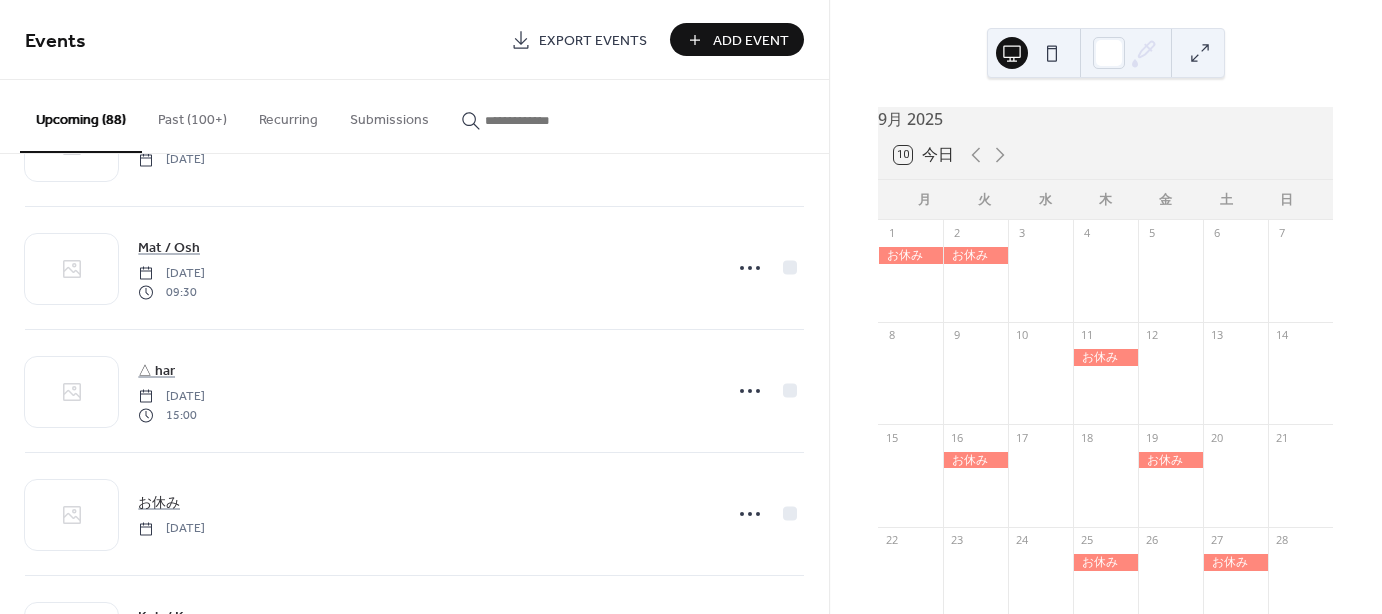 click at bounding box center (1235, 383) 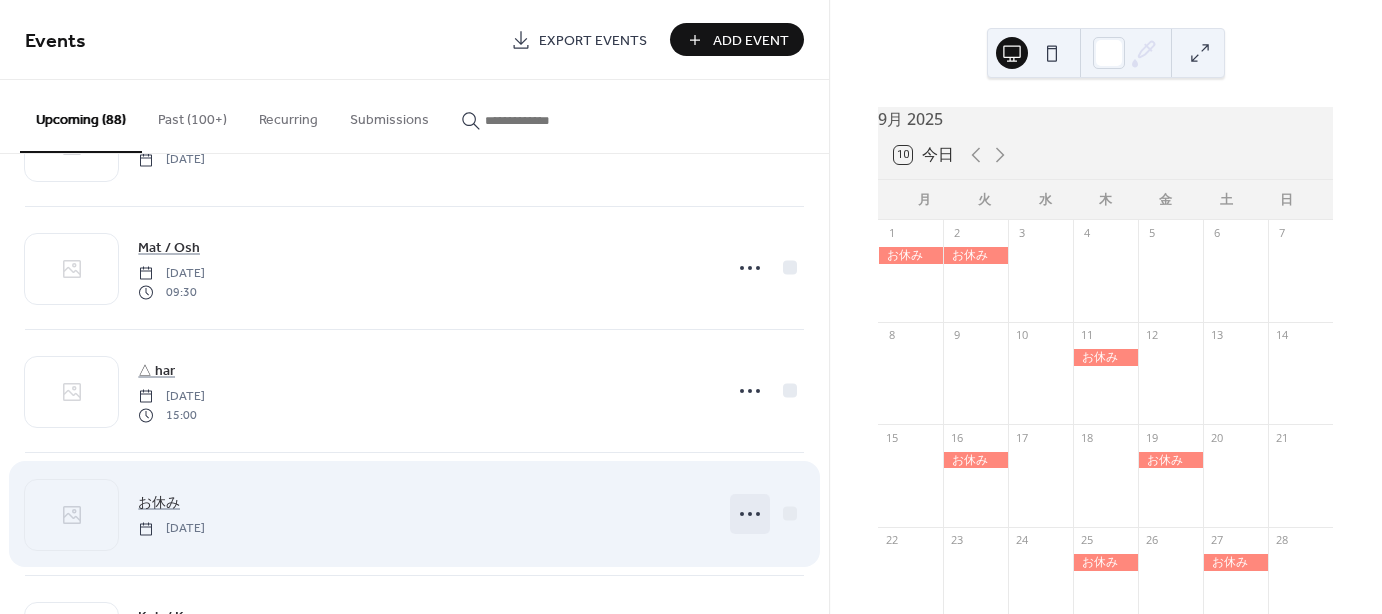 click 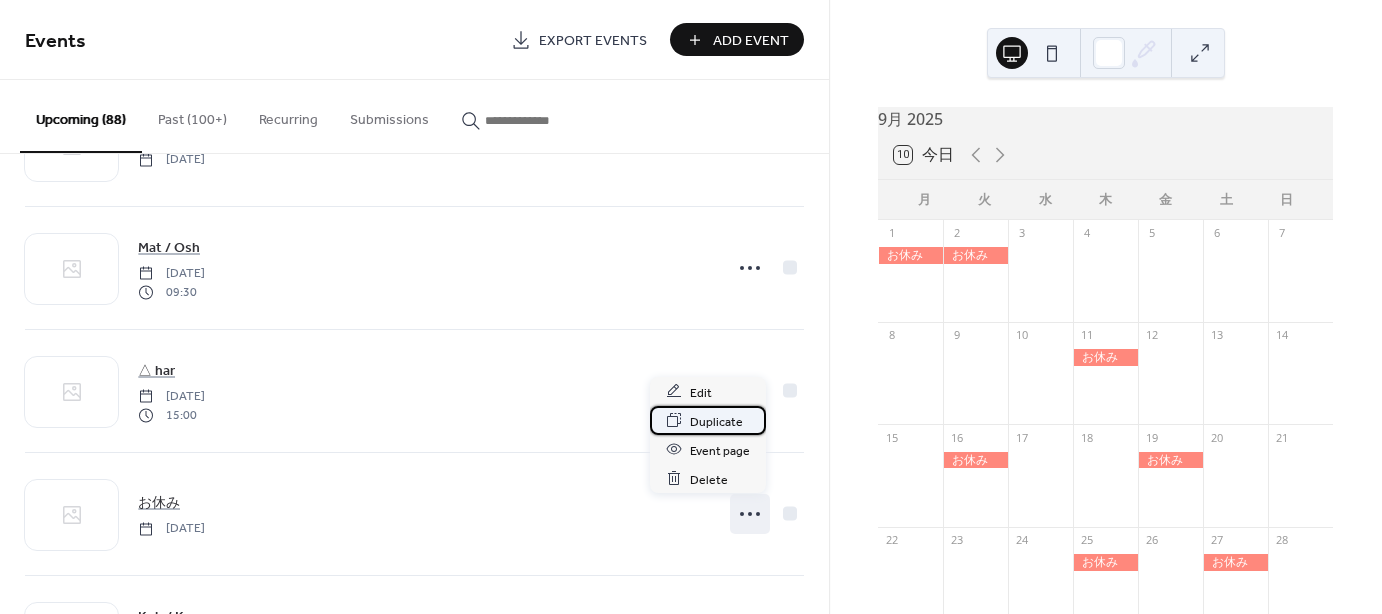 click on "Duplicate" at bounding box center (716, 421) 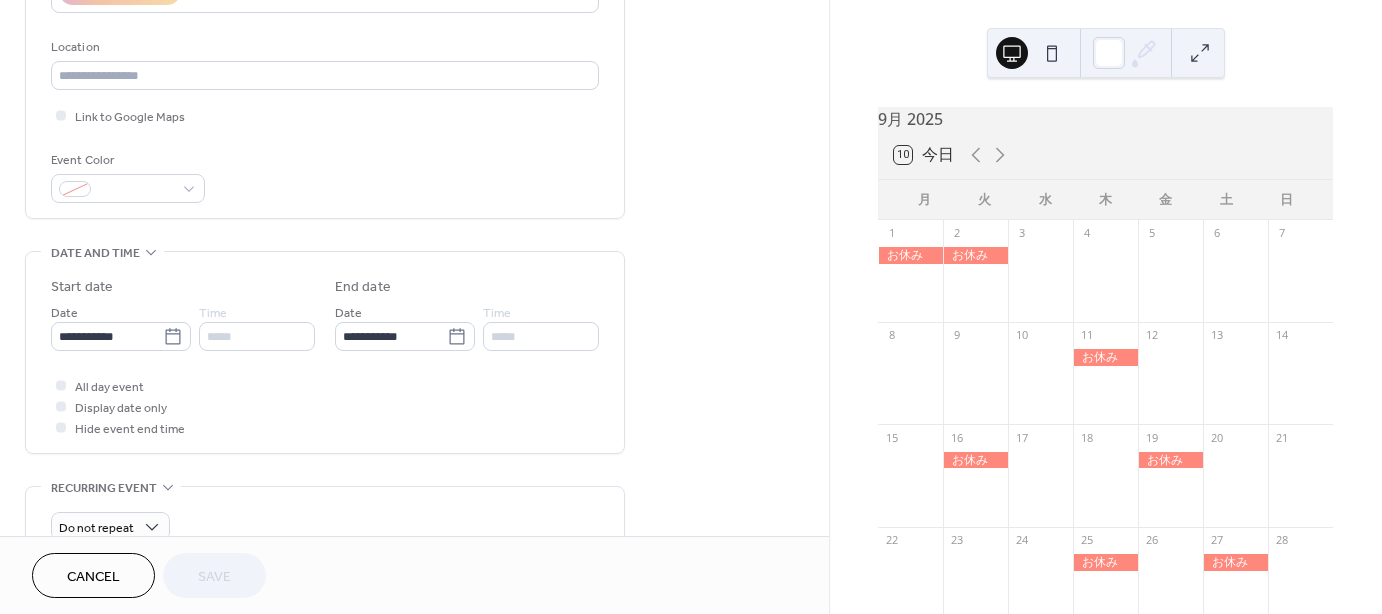 scroll, scrollTop: 400, scrollLeft: 0, axis: vertical 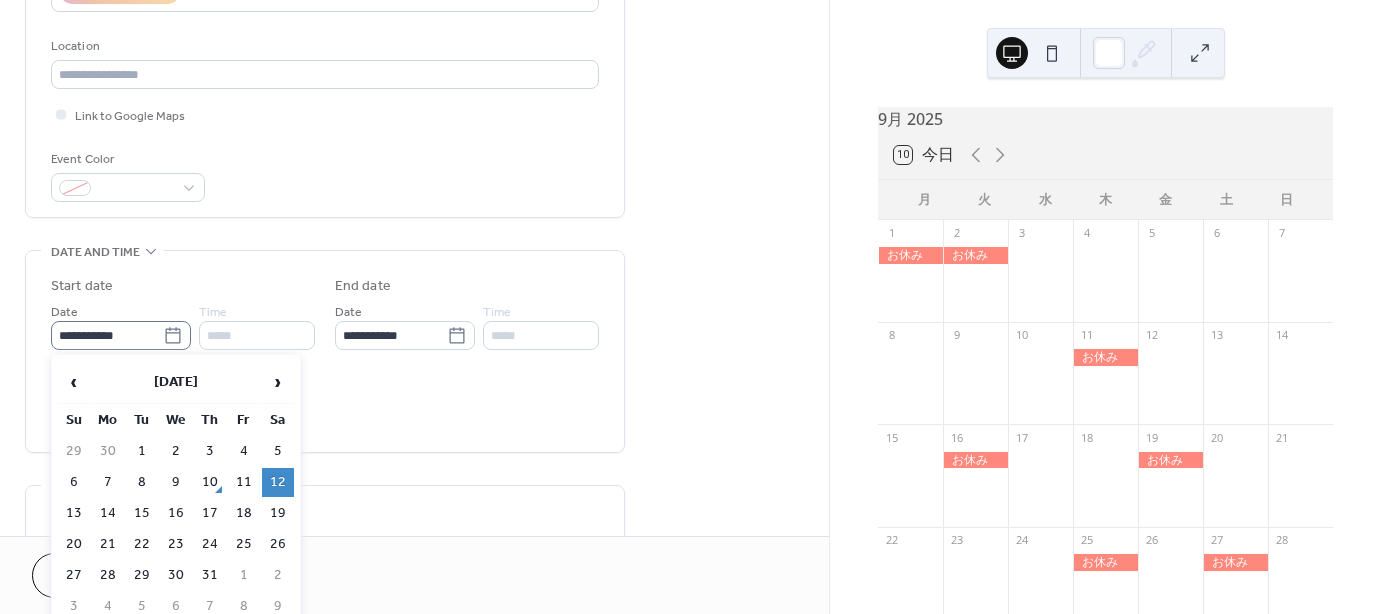 click 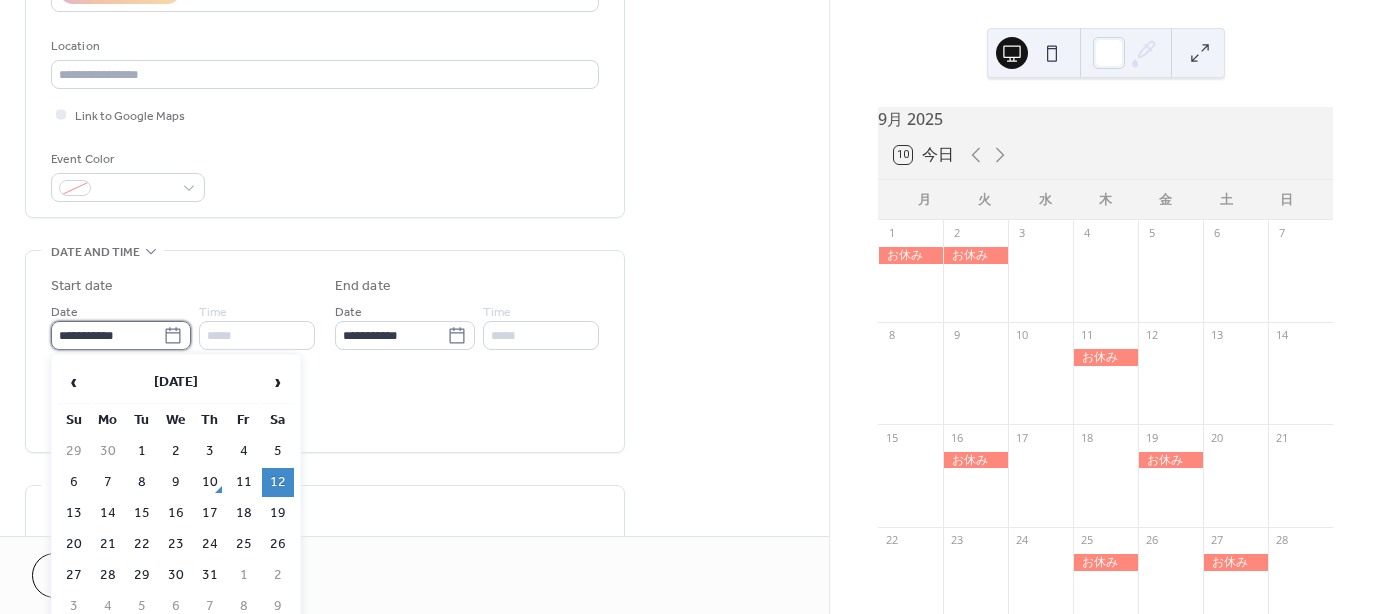 click on "**********" at bounding box center [107, 335] 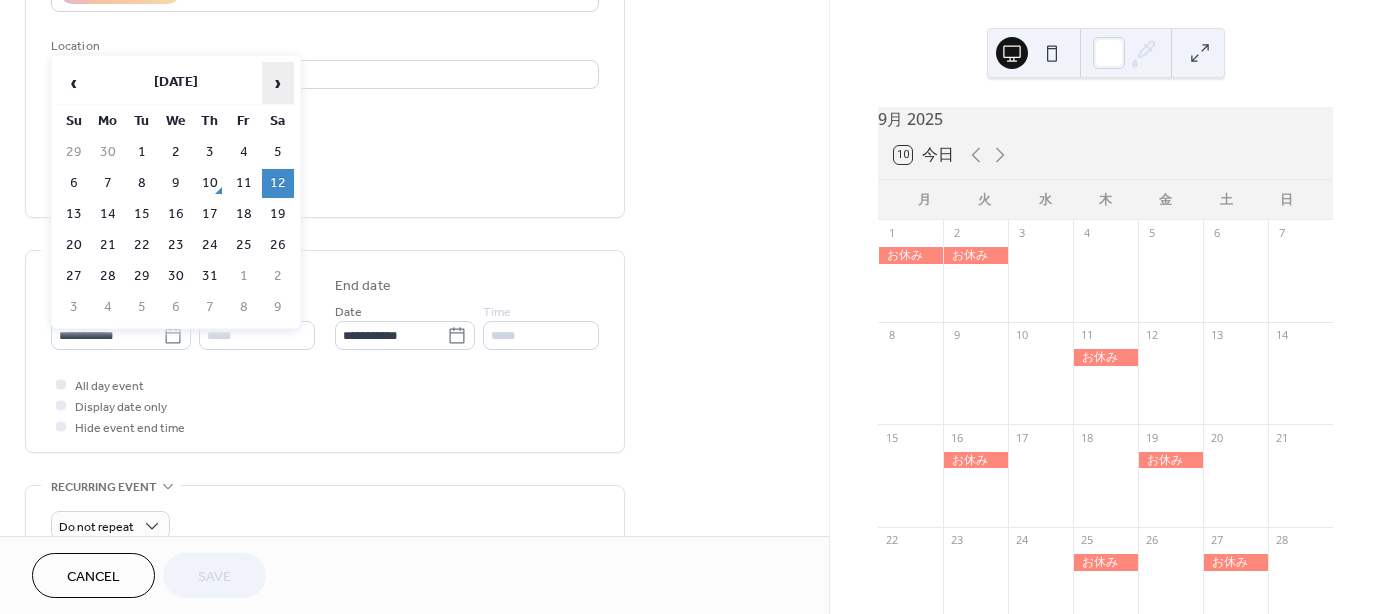 click on "›" at bounding box center (278, 83) 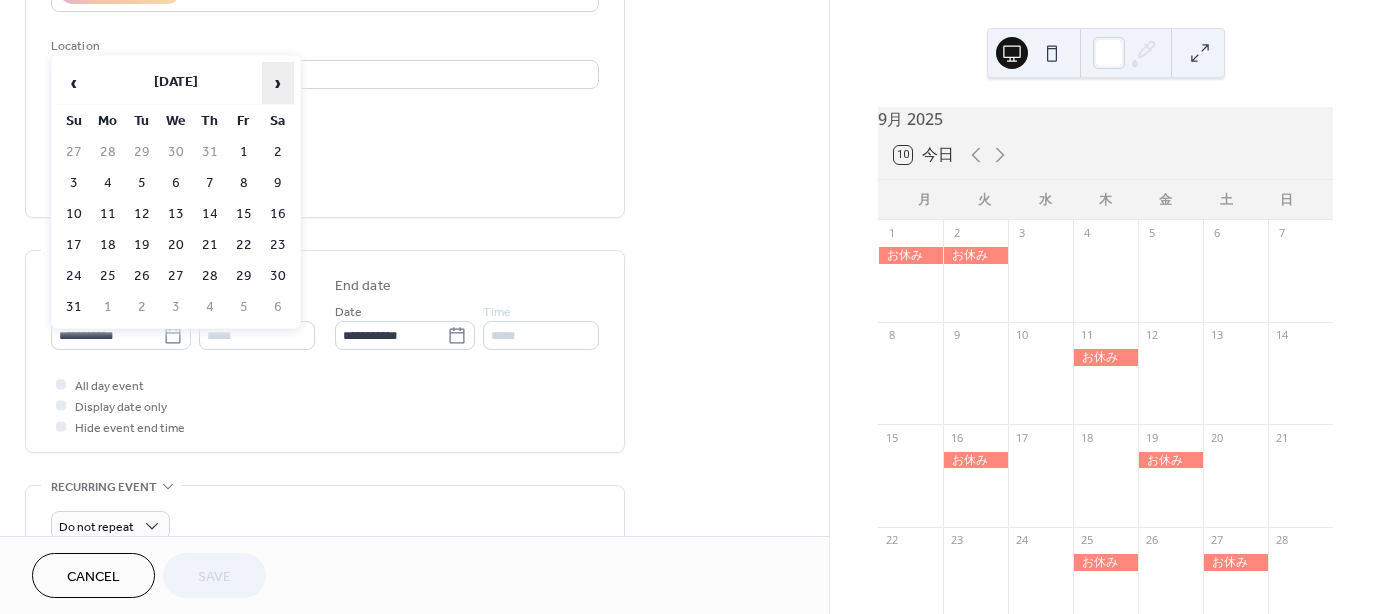 click on "›" at bounding box center (278, 83) 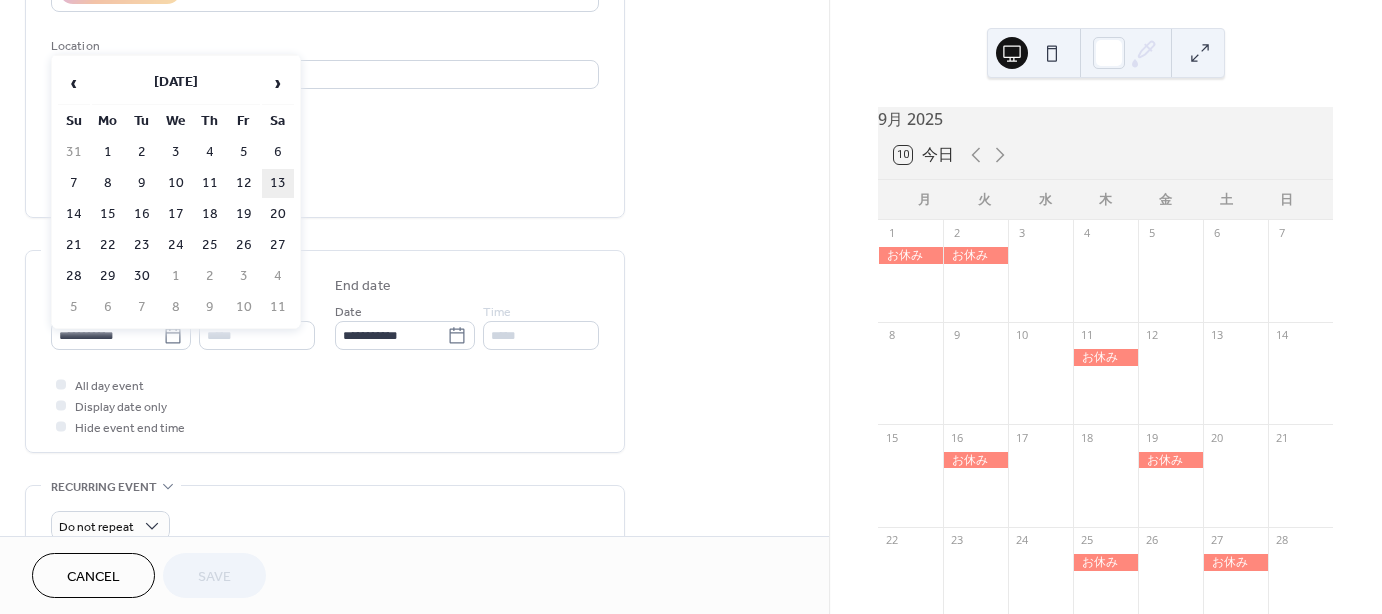 click on "13" at bounding box center (278, 183) 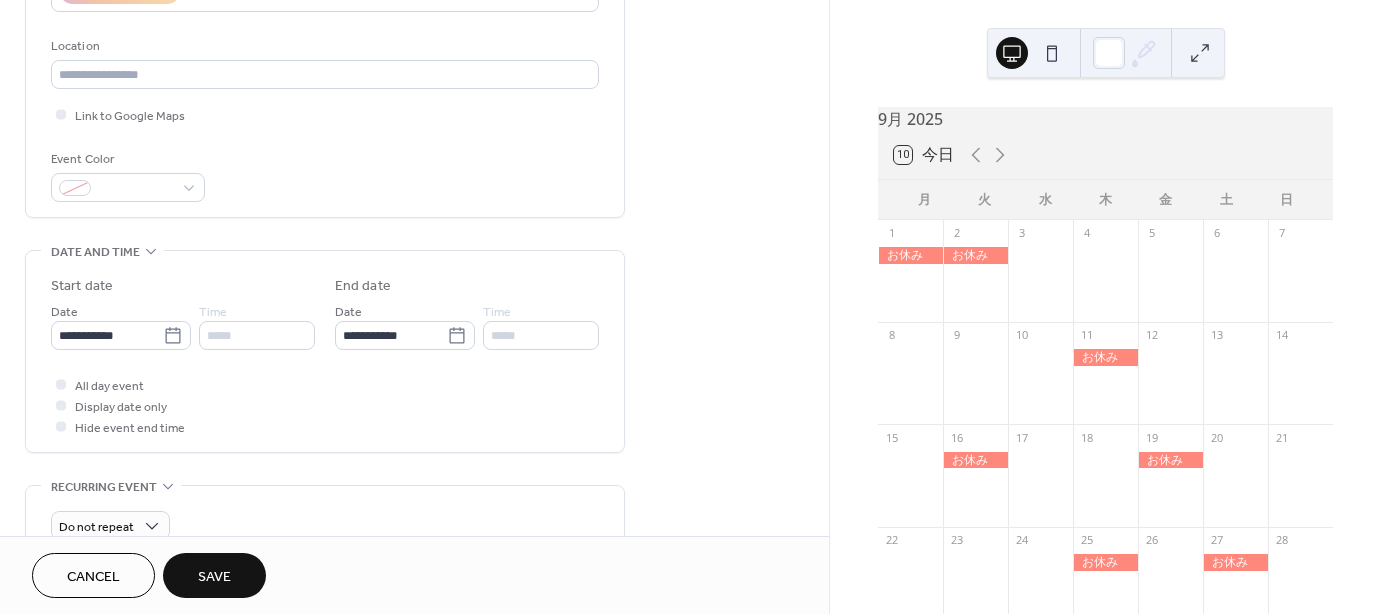 click on "Save" at bounding box center (214, 577) 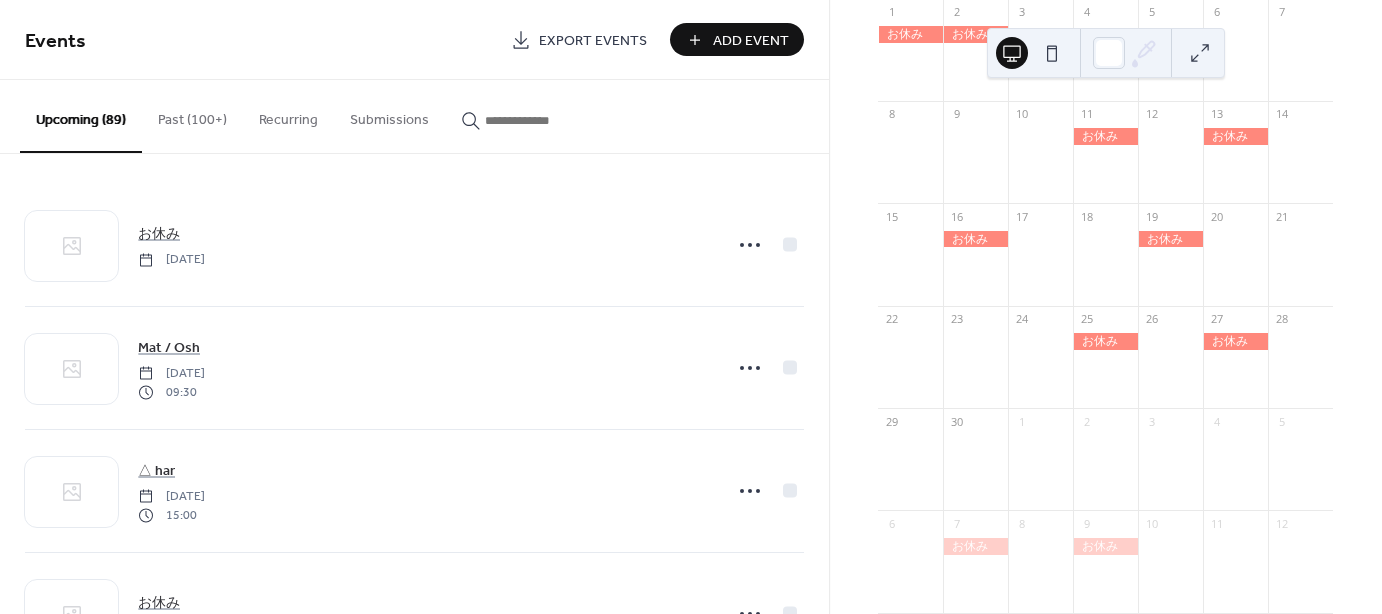 scroll, scrollTop: 279, scrollLeft: 0, axis: vertical 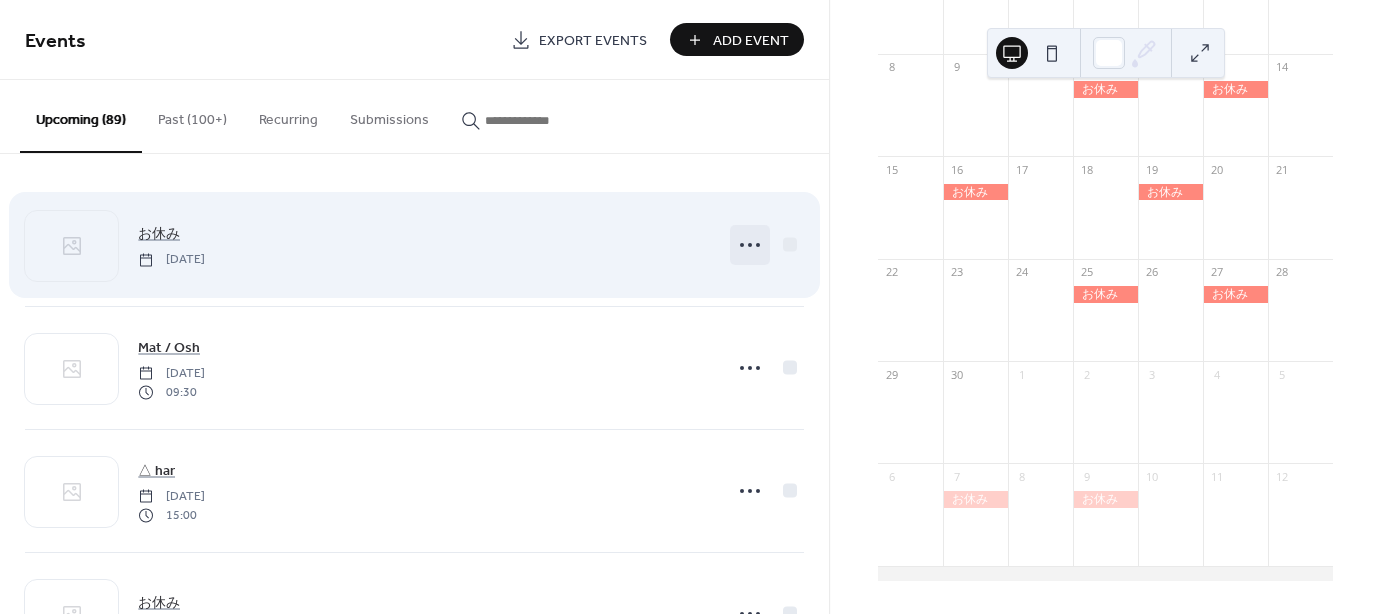 click 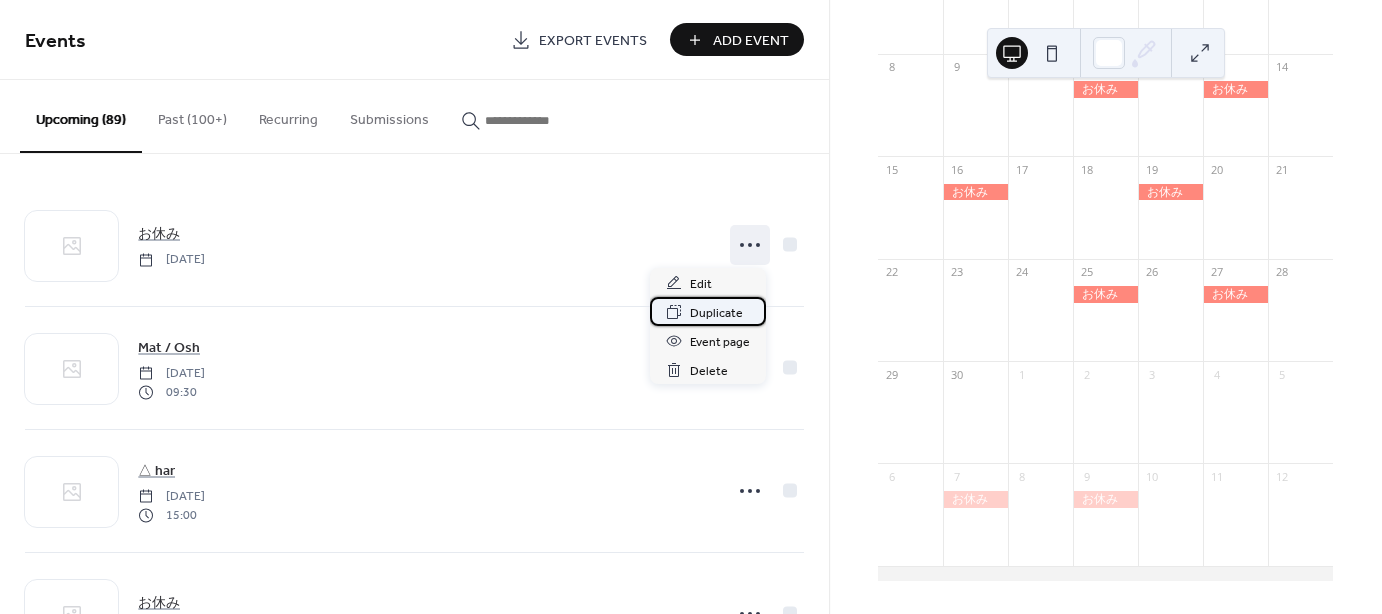 click on "Duplicate" at bounding box center (716, 313) 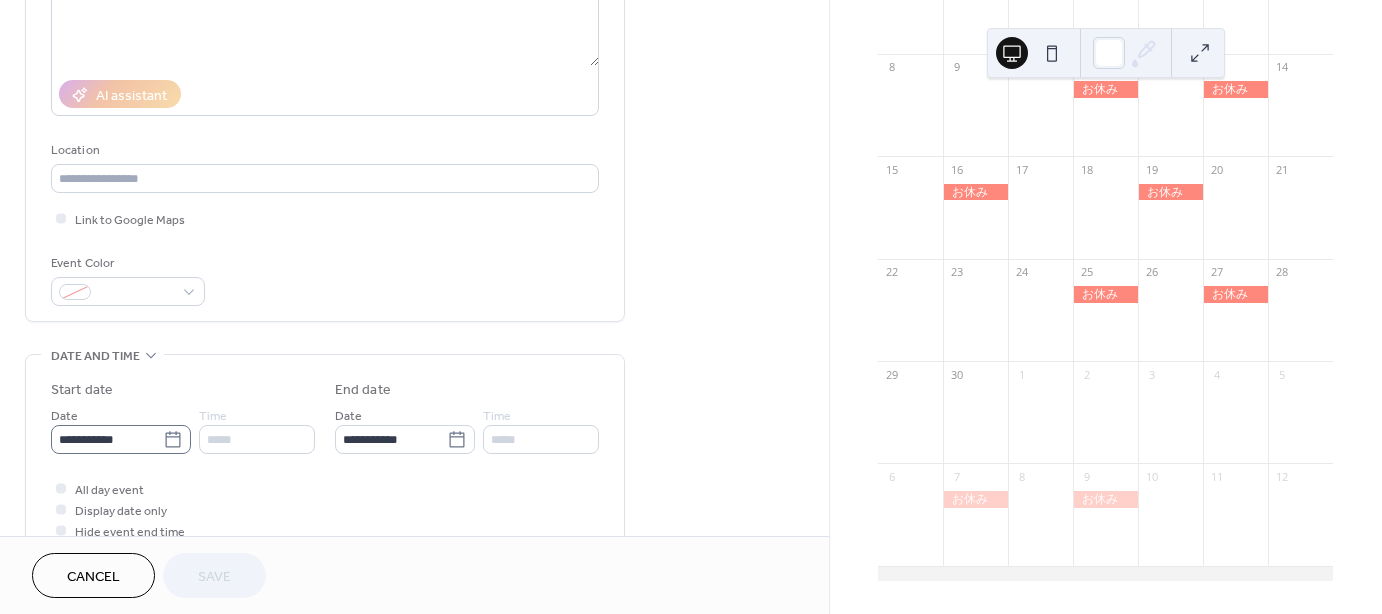 scroll, scrollTop: 300, scrollLeft: 0, axis: vertical 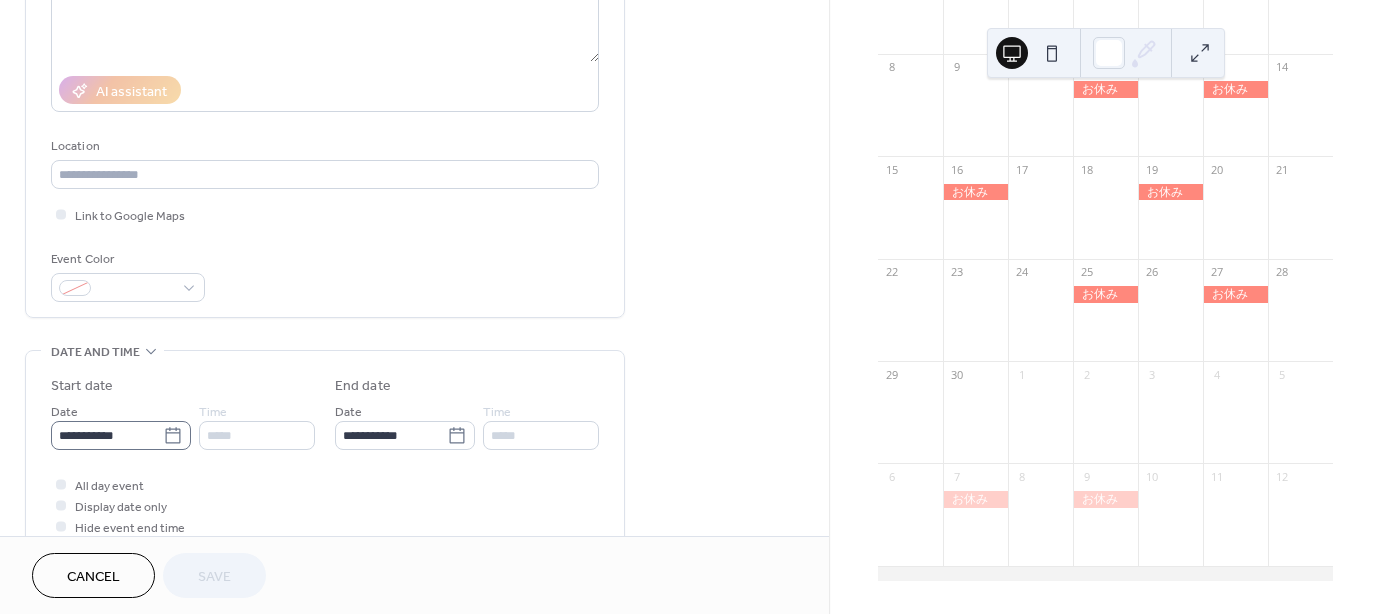 click 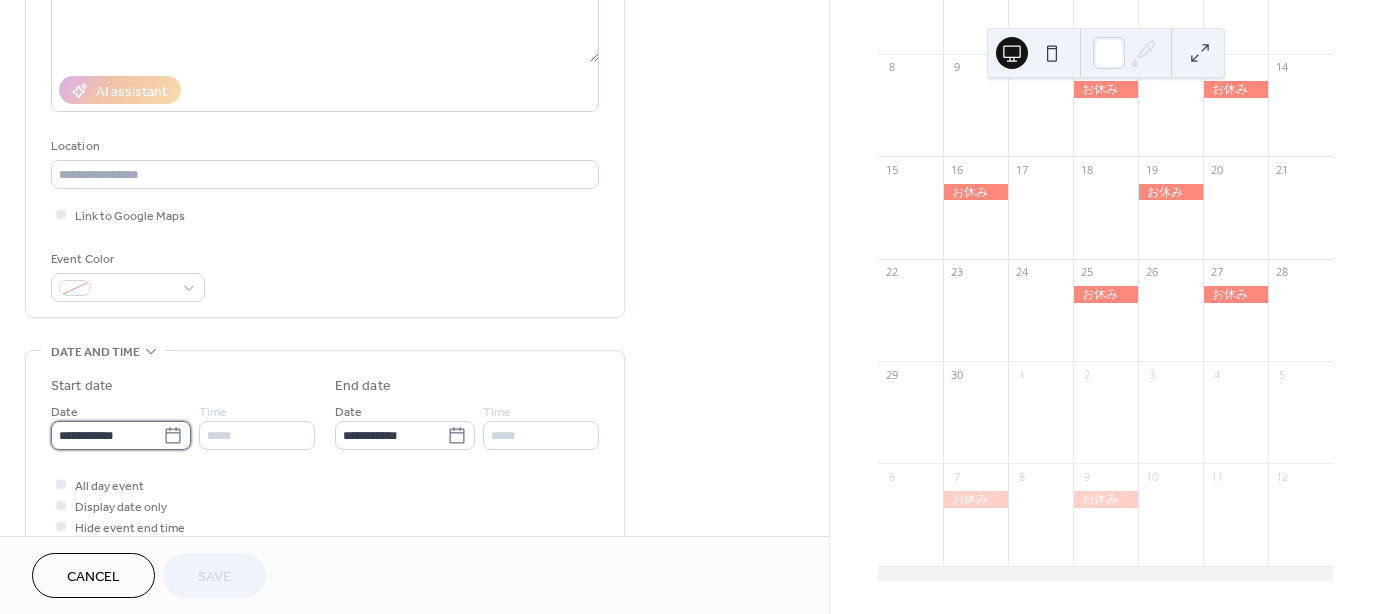 click on "**********" at bounding box center [107, 435] 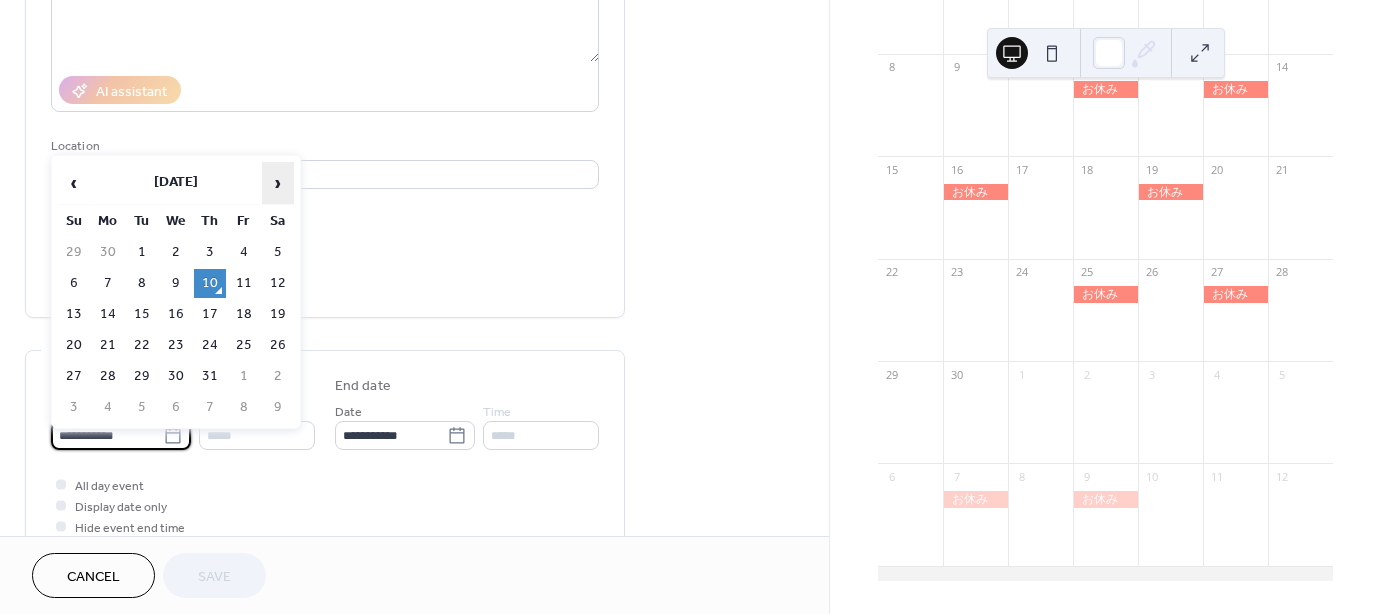 click on "›" at bounding box center [278, 183] 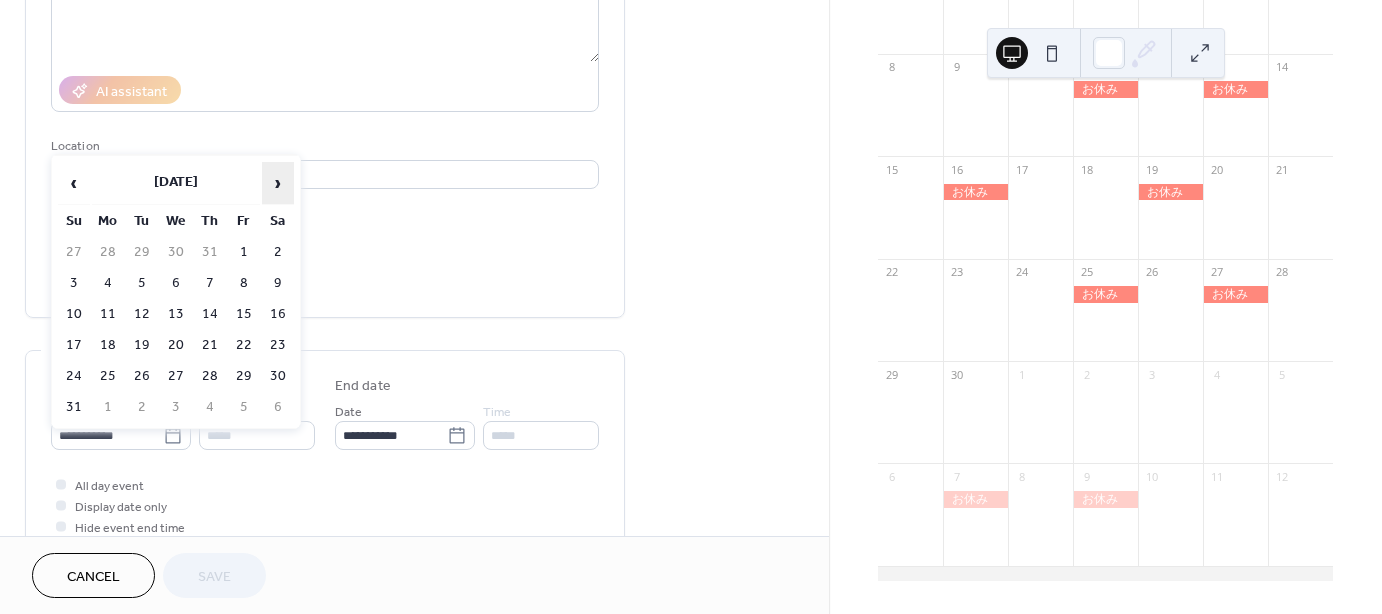 click on "›" at bounding box center [278, 183] 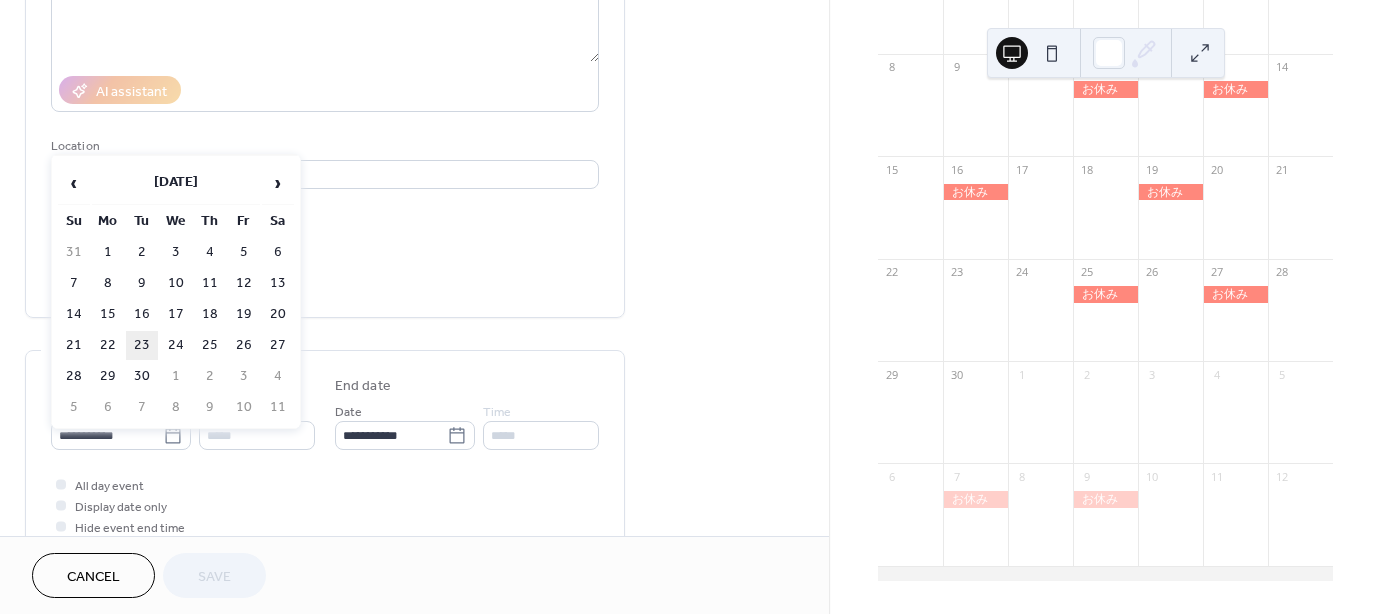 click on "23" at bounding box center [142, 345] 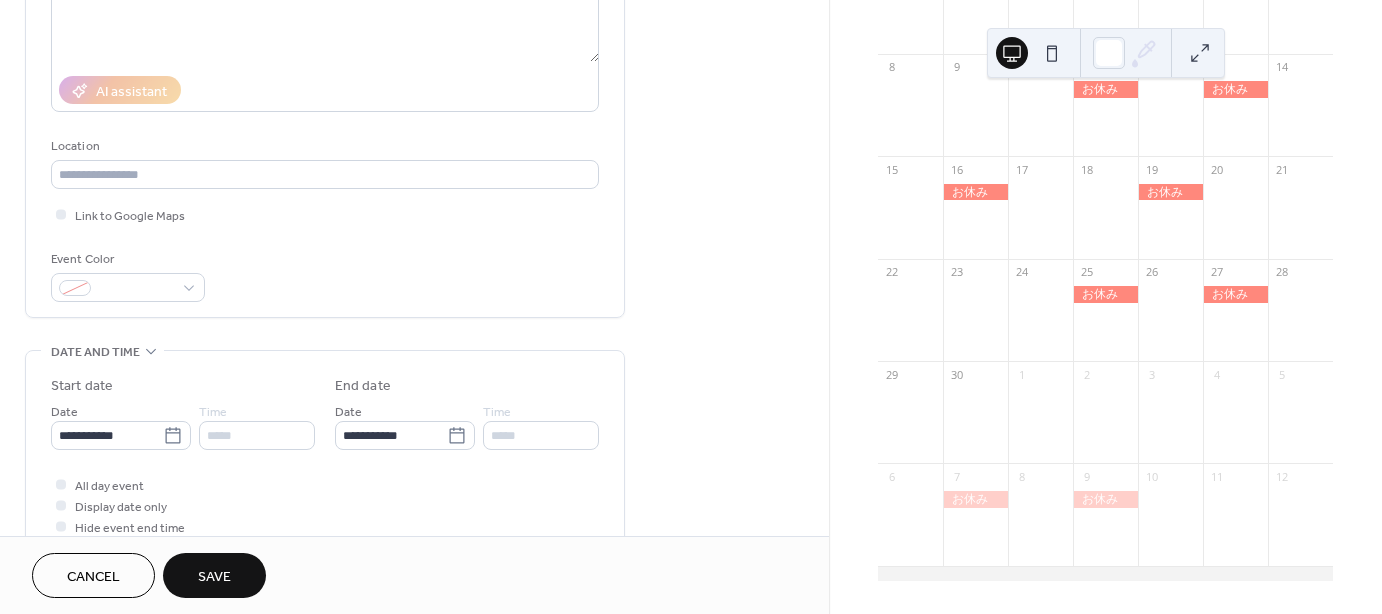 click on "Save" at bounding box center (214, 575) 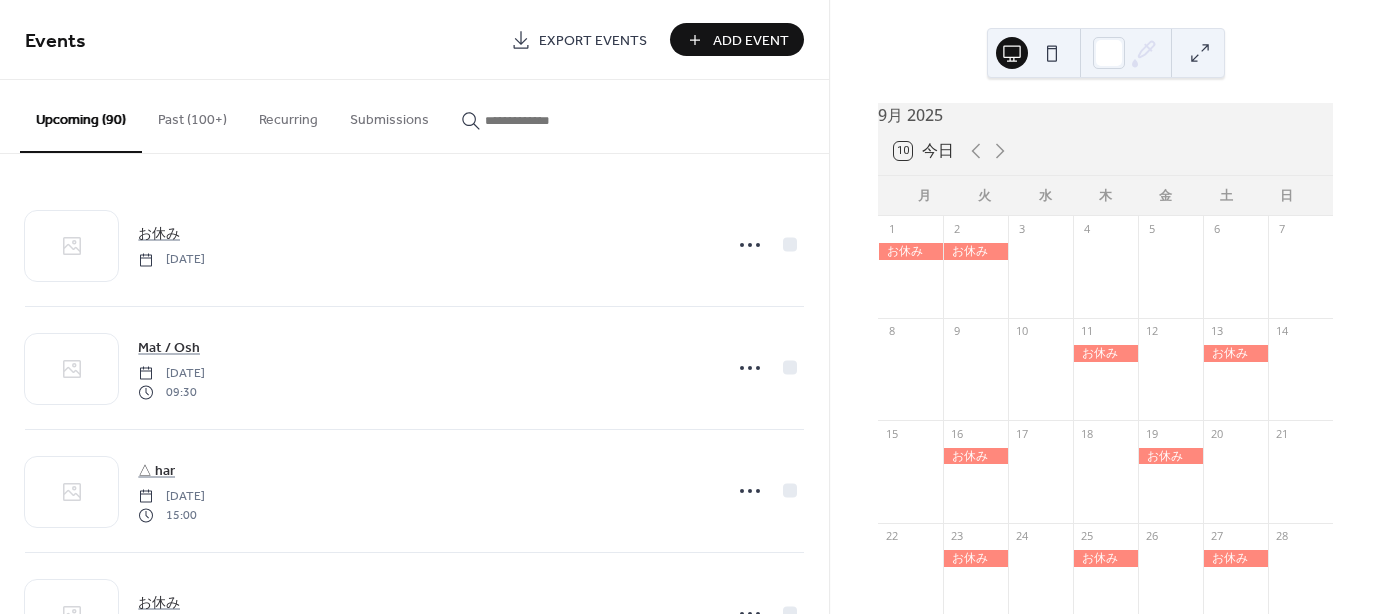 scroll, scrollTop: 0, scrollLeft: 0, axis: both 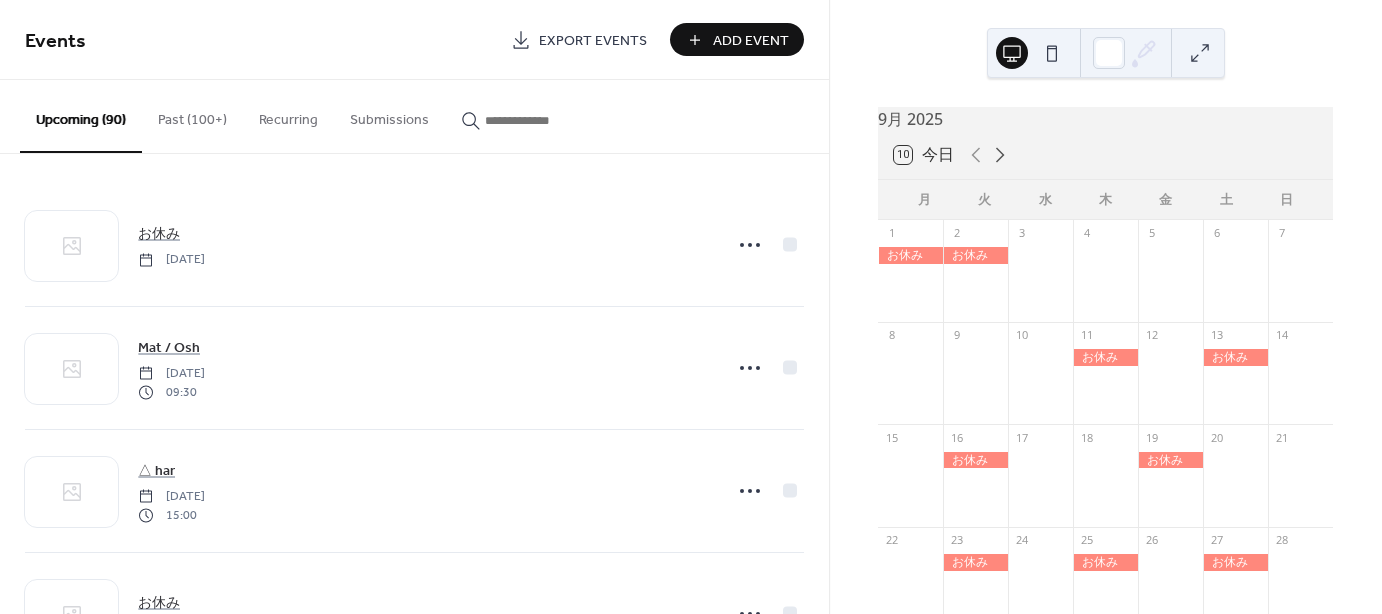 click 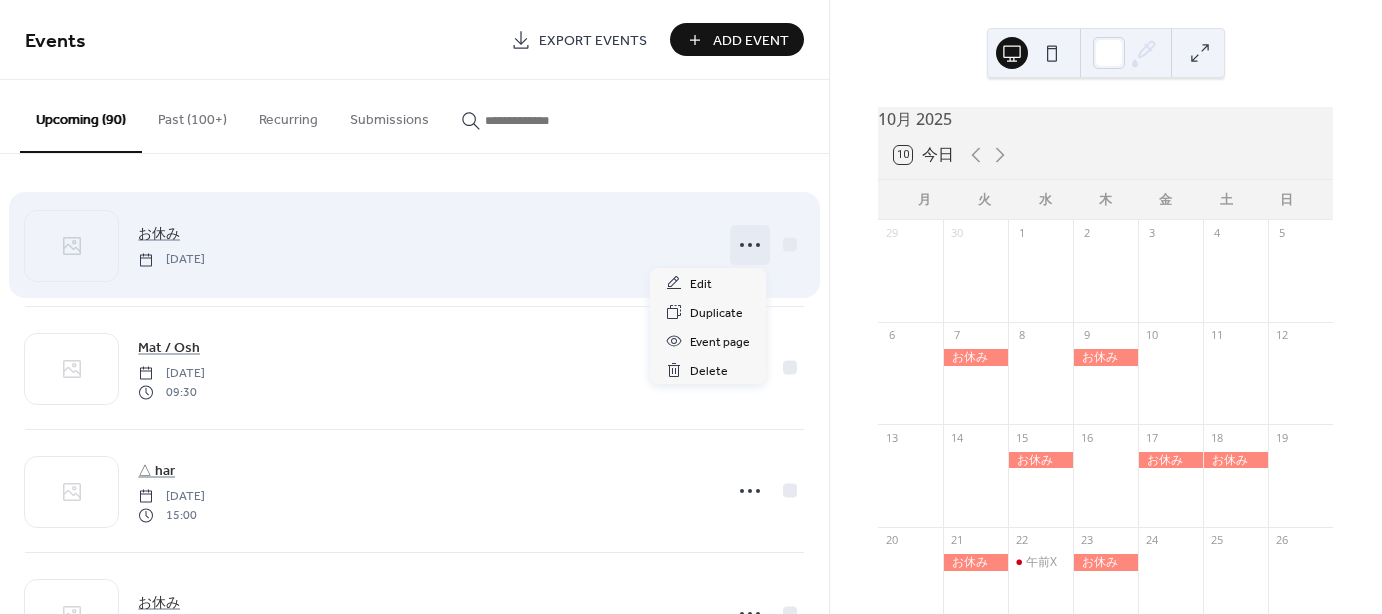 click 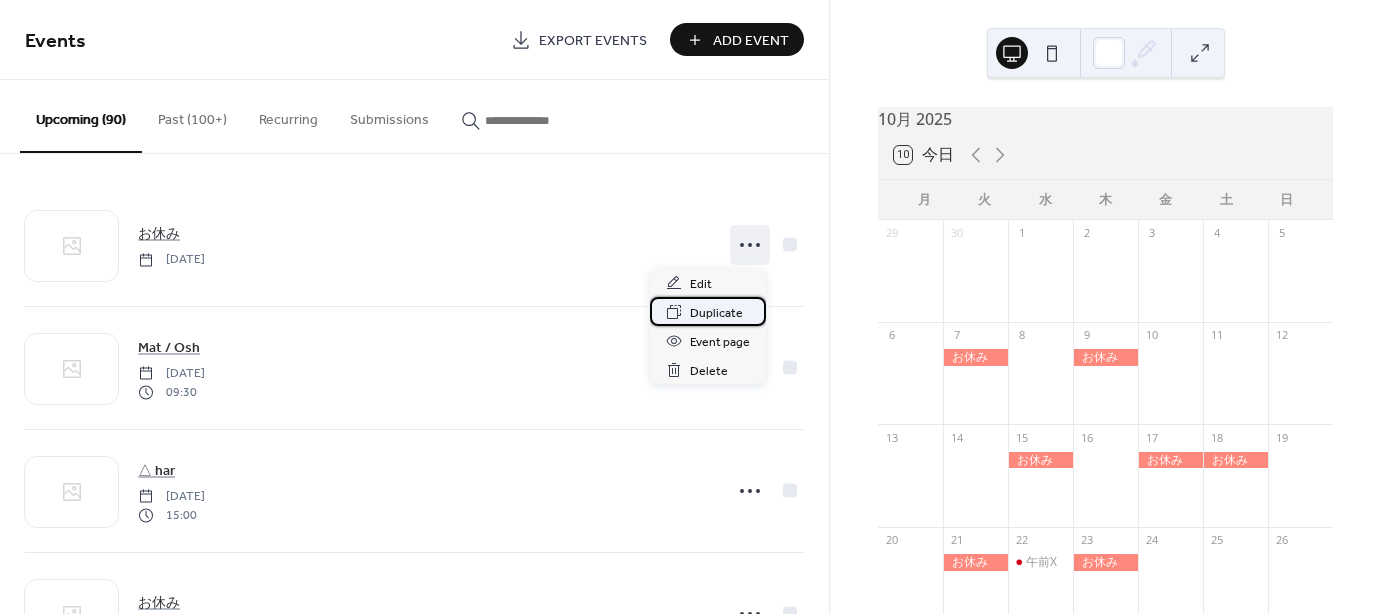 click on "Duplicate" at bounding box center [716, 313] 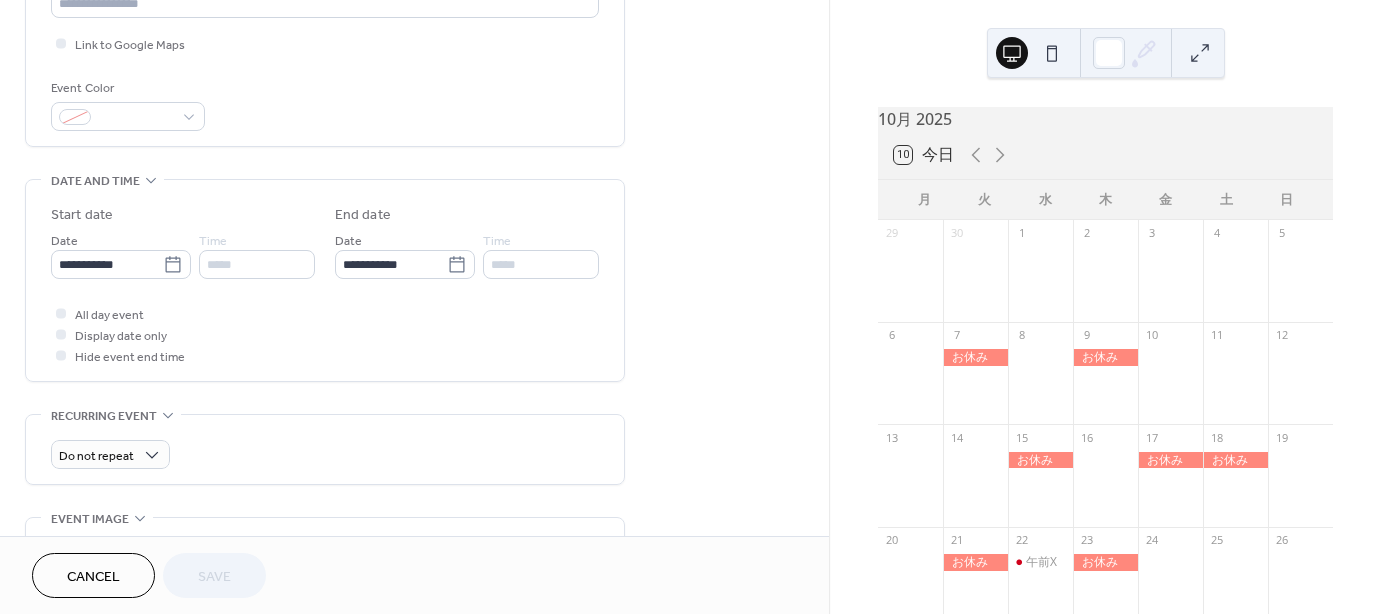 scroll, scrollTop: 500, scrollLeft: 0, axis: vertical 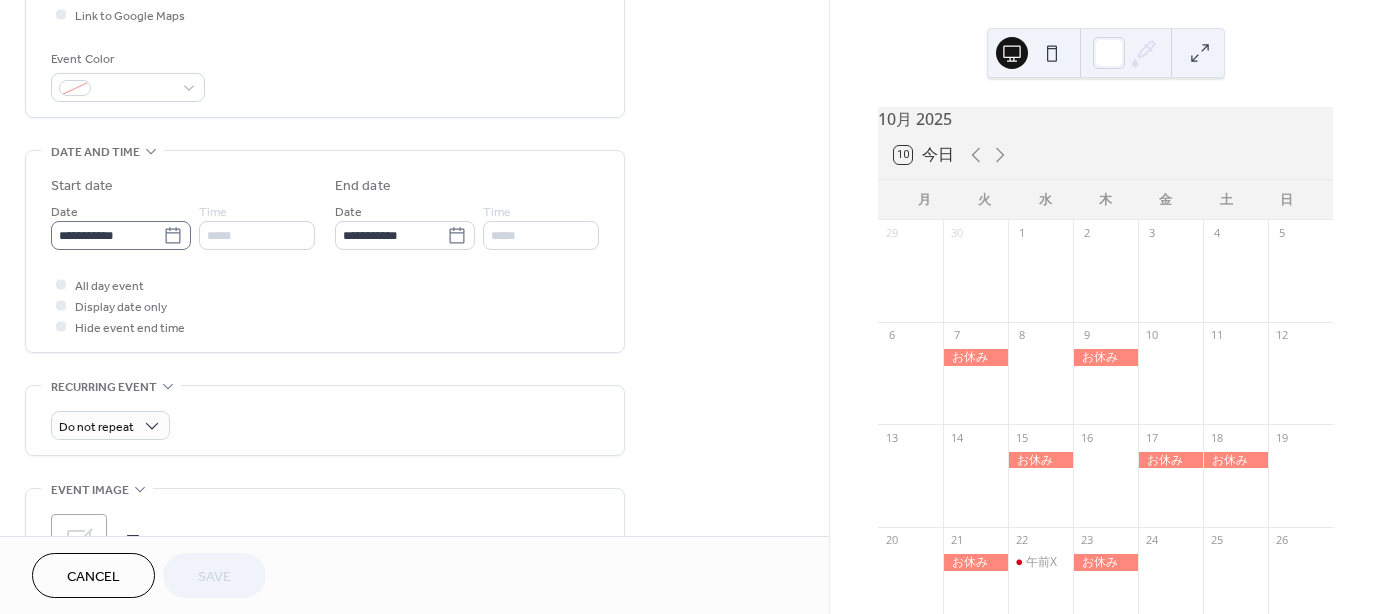 click 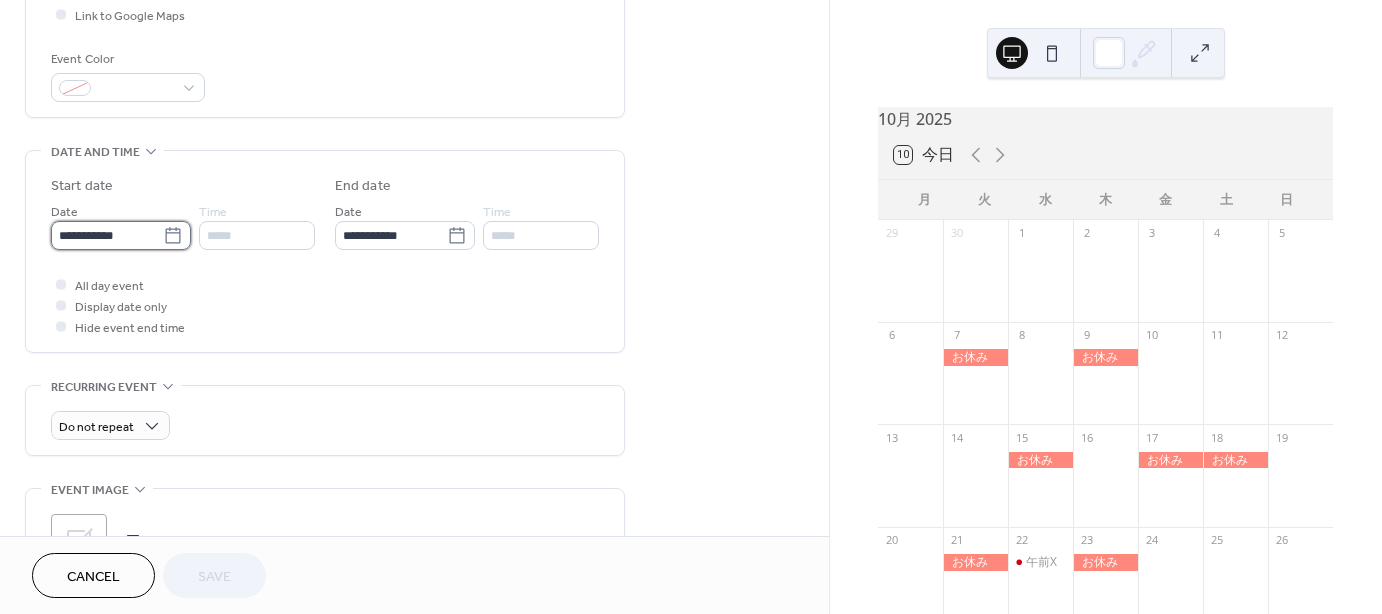 click on "**********" at bounding box center (107, 235) 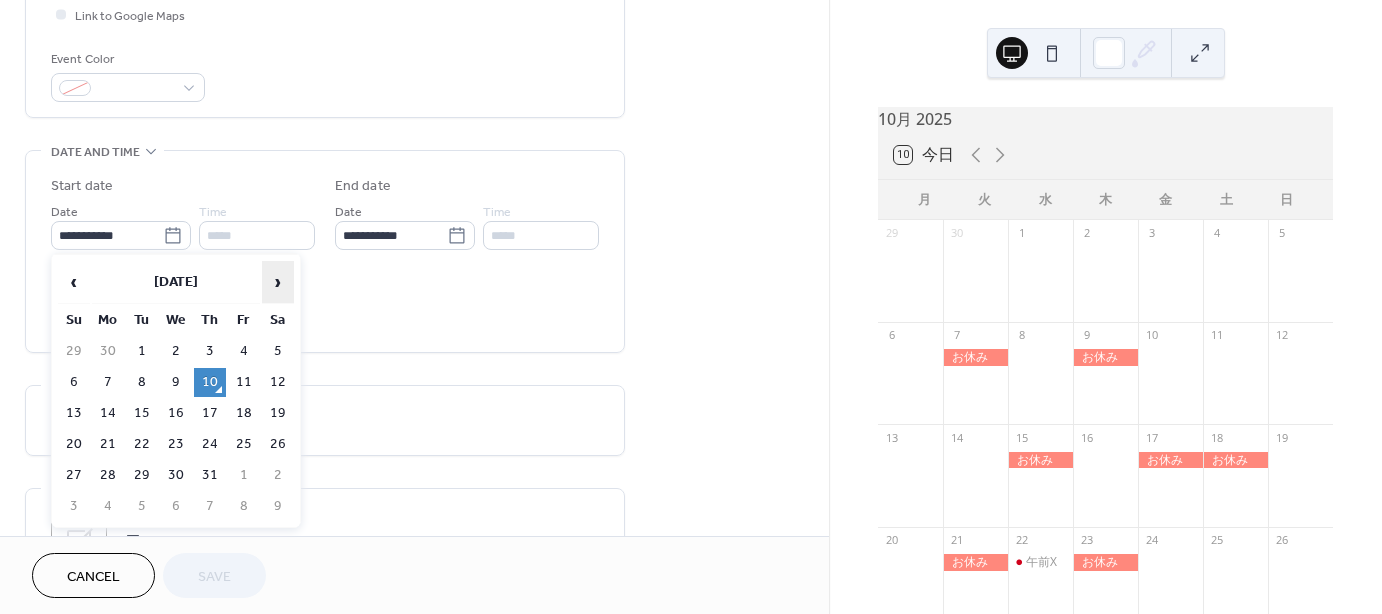 click on "›" at bounding box center (278, 282) 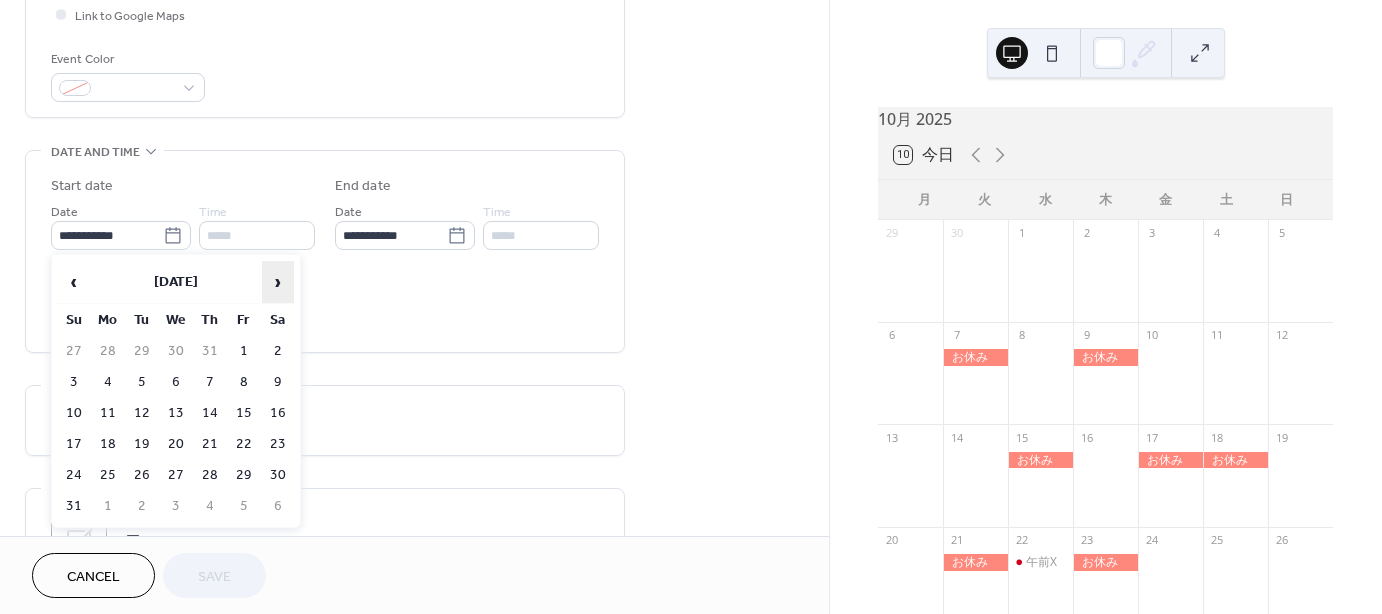 click on "›" at bounding box center (278, 282) 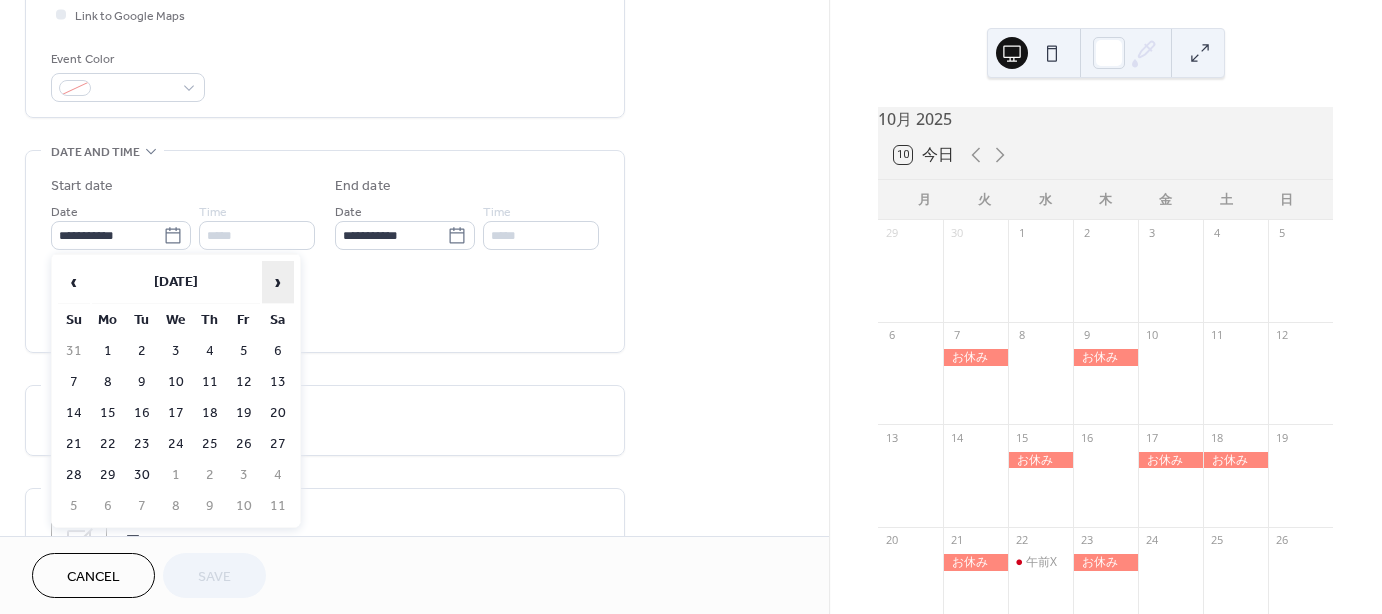 click on "›" at bounding box center [278, 282] 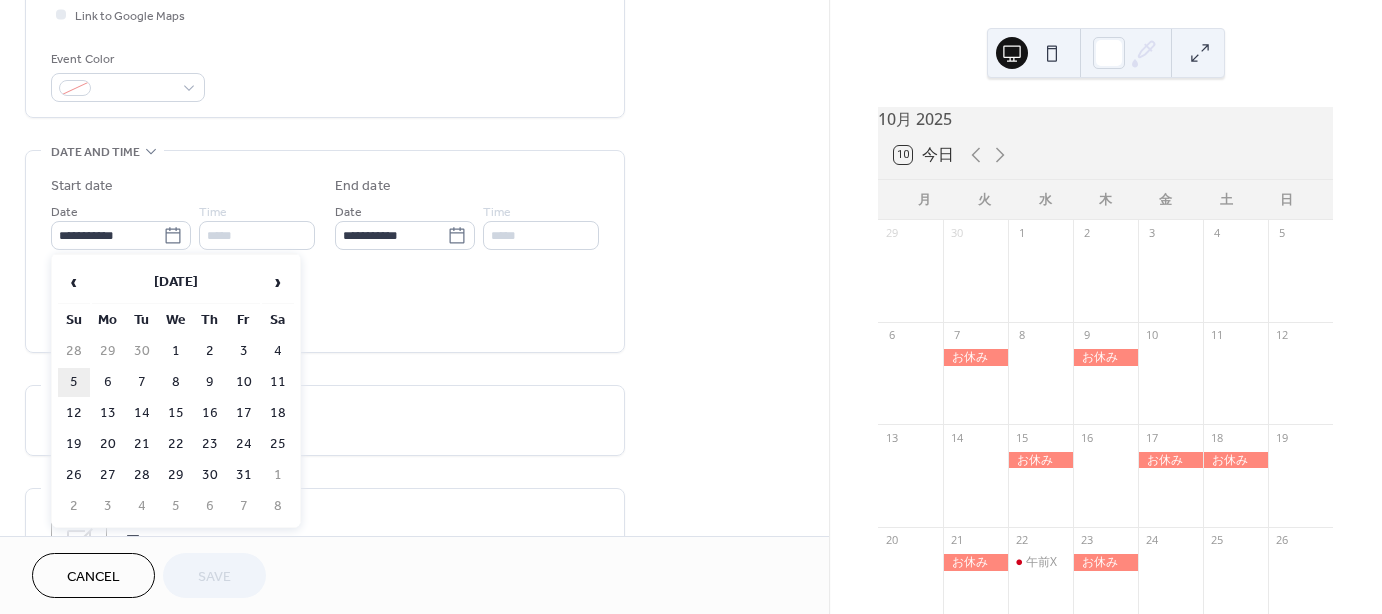 click on "5" at bounding box center [74, 382] 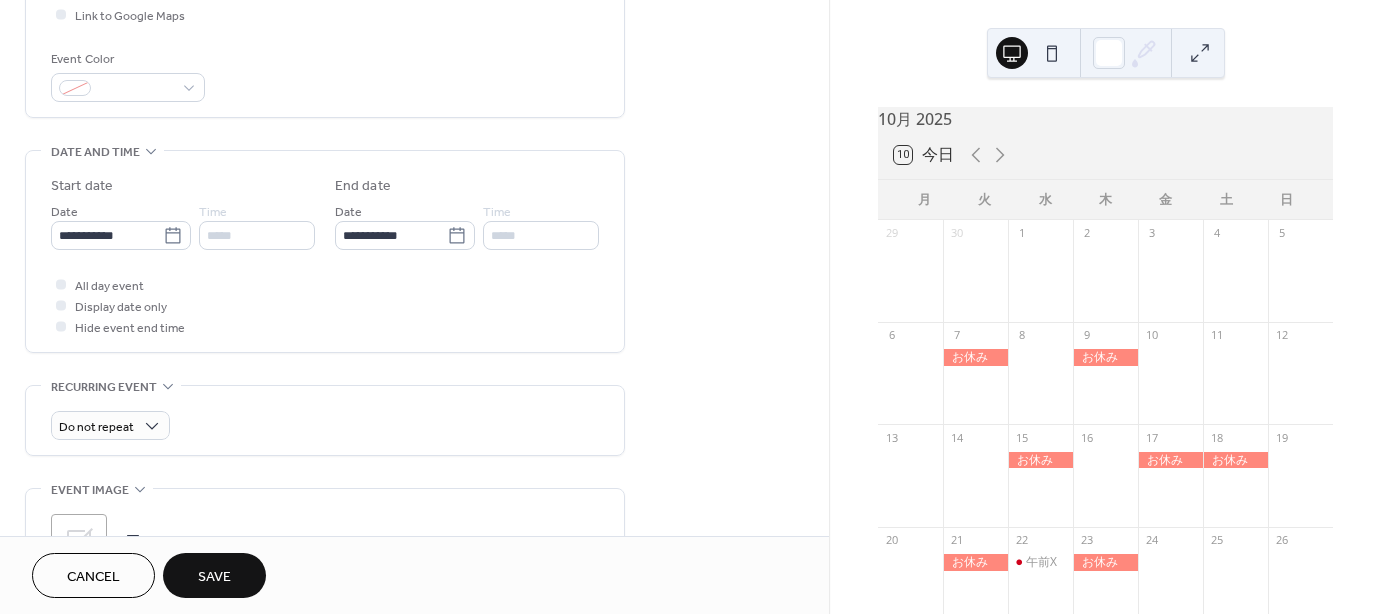 click on "Save" at bounding box center (214, 577) 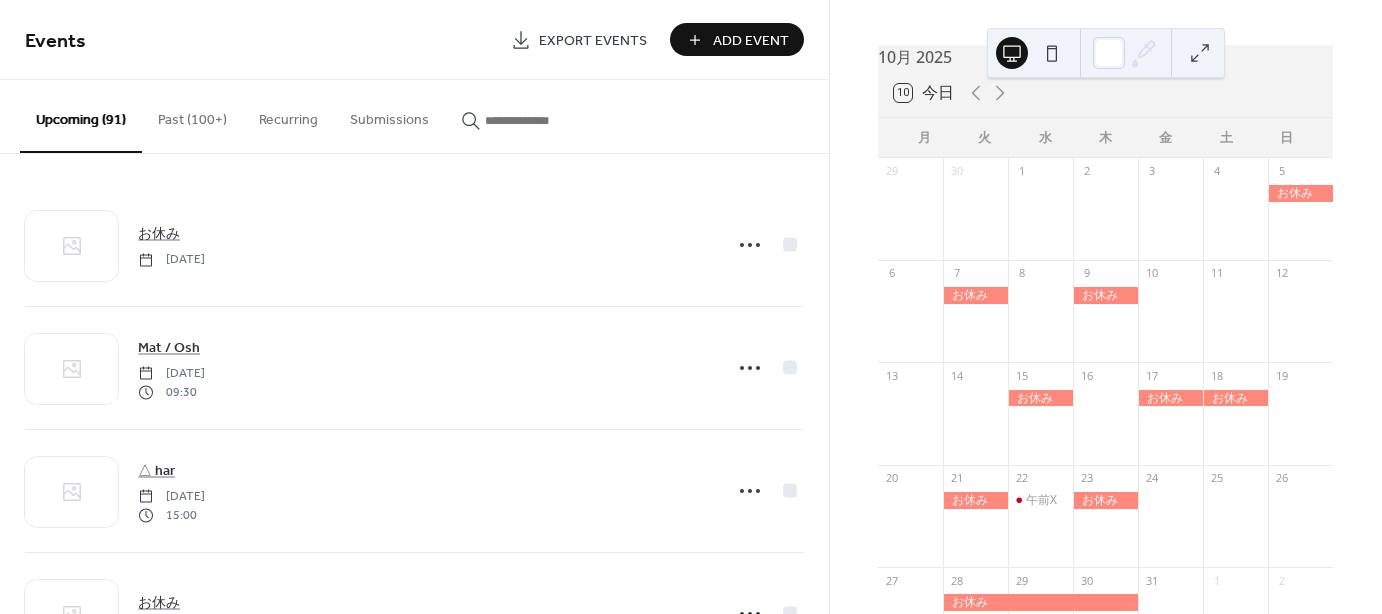 scroll, scrollTop: 0, scrollLeft: 0, axis: both 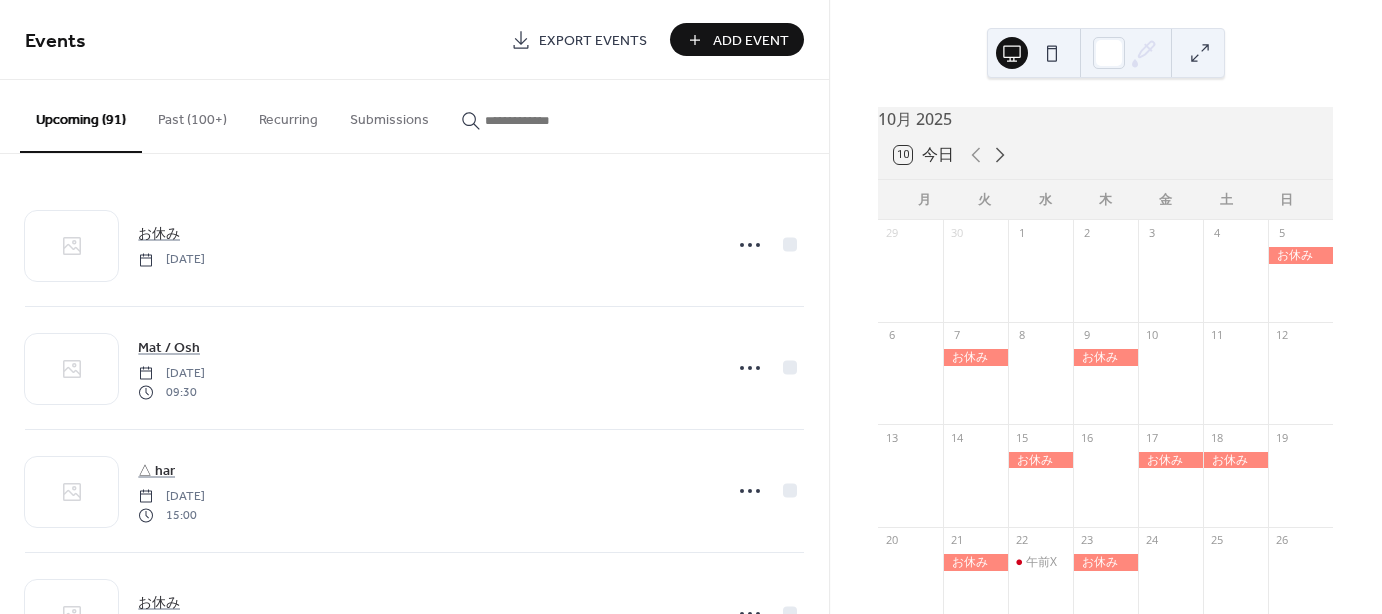 click 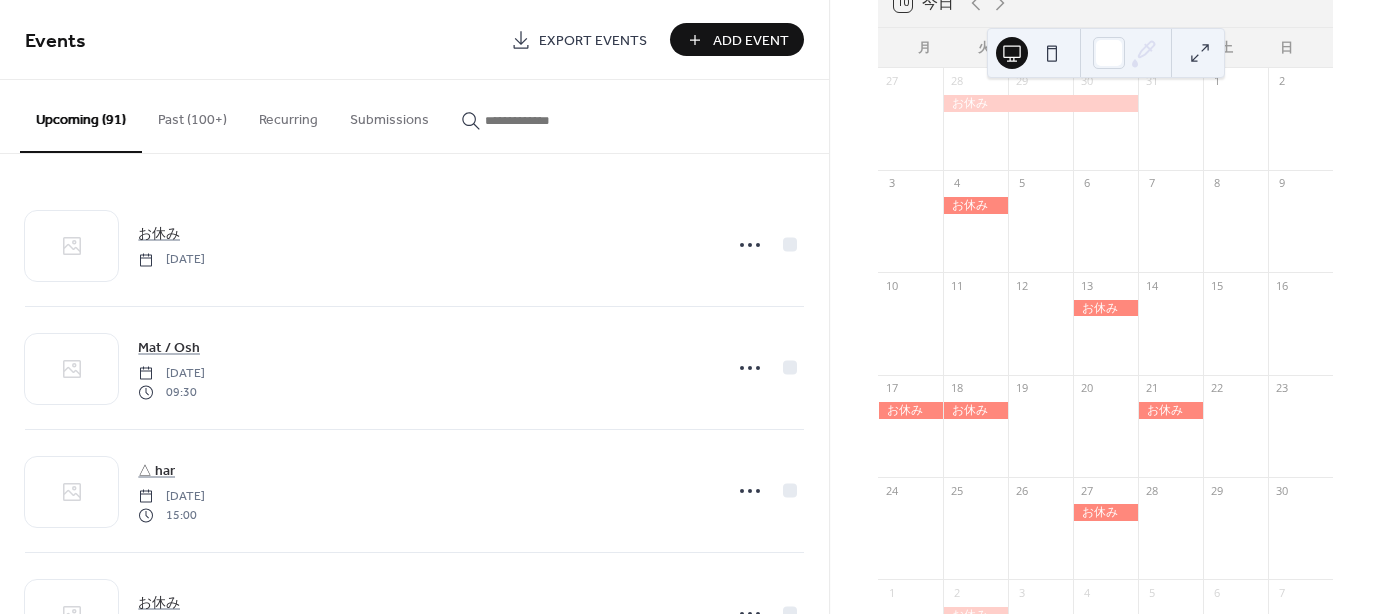scroll, scrollTop: 200, scrollLeft: 0, axis: vertical 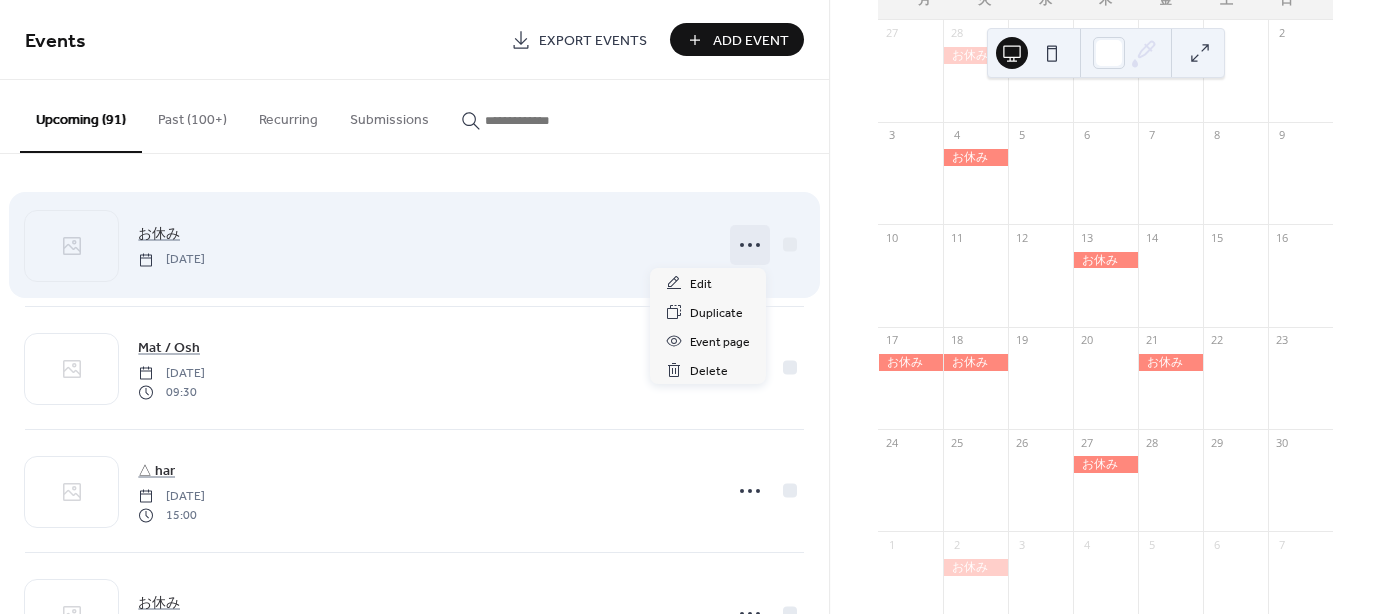 click 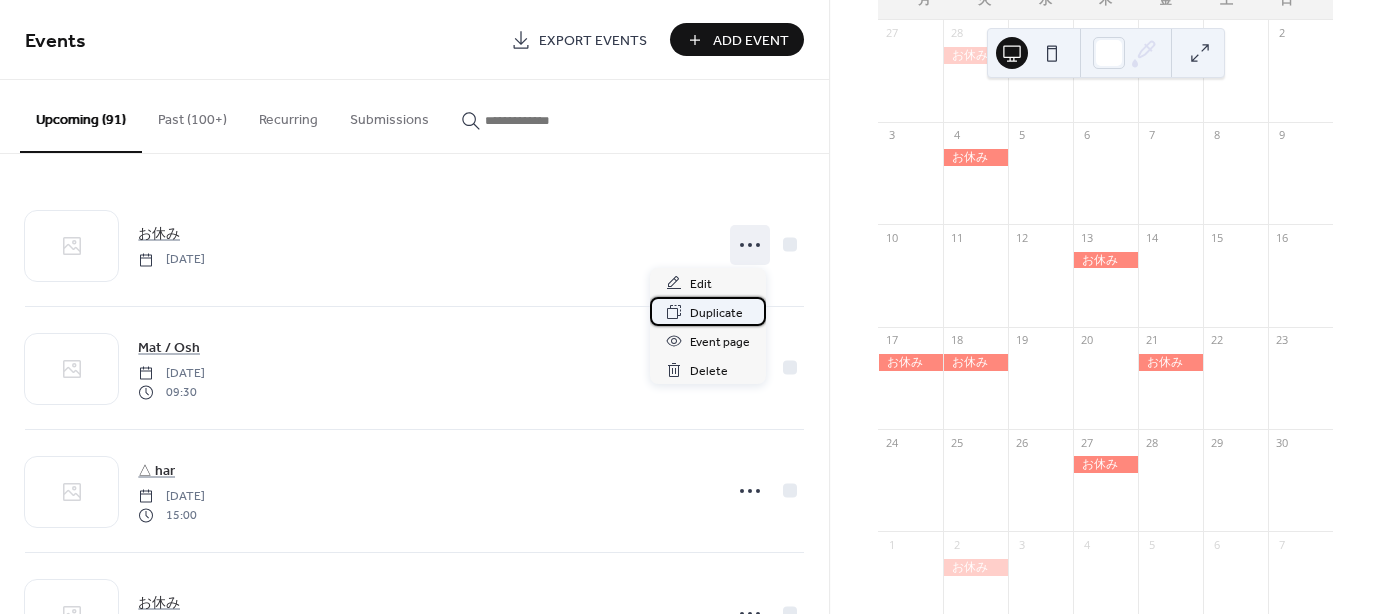 click on "Duplicate" at bounding box center (716, 313) 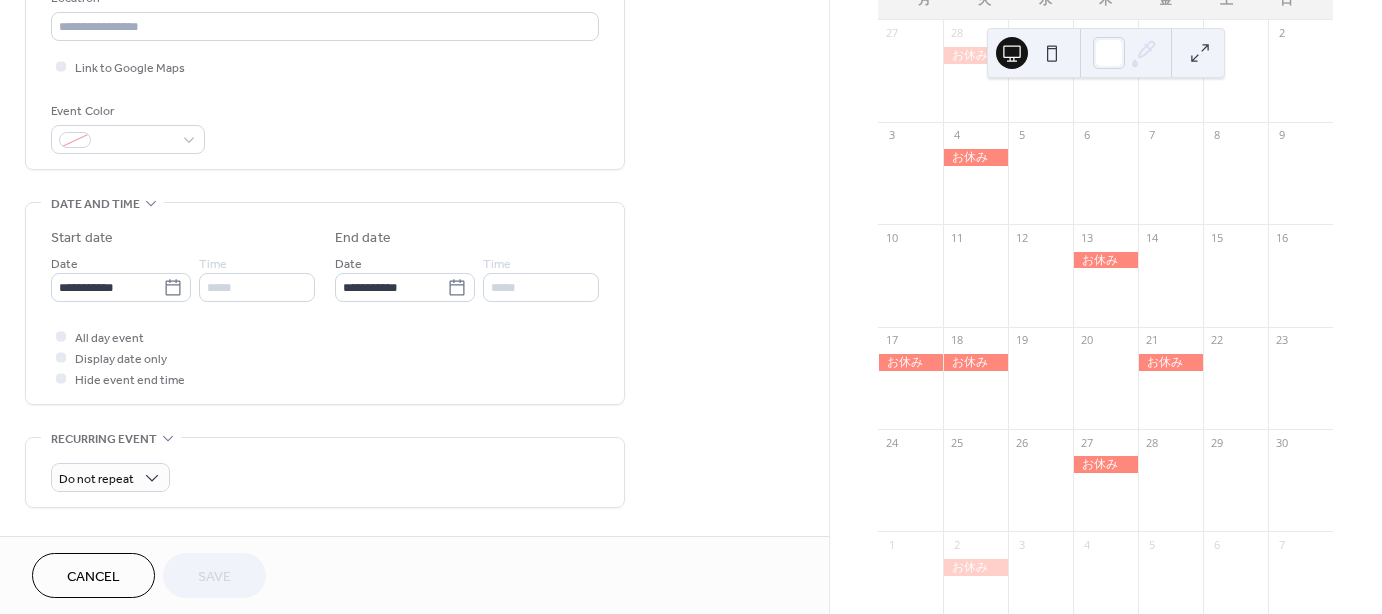 scroll, scrollTop: 500, scrollLeft: 0, axis: vertical 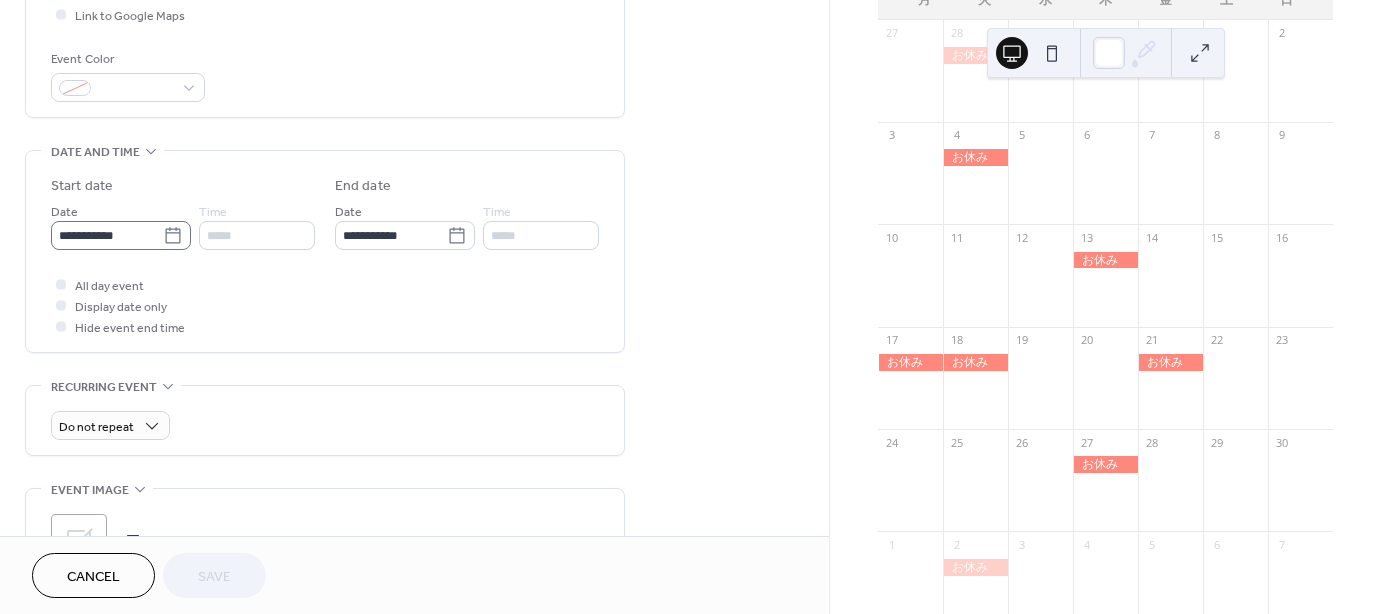 click 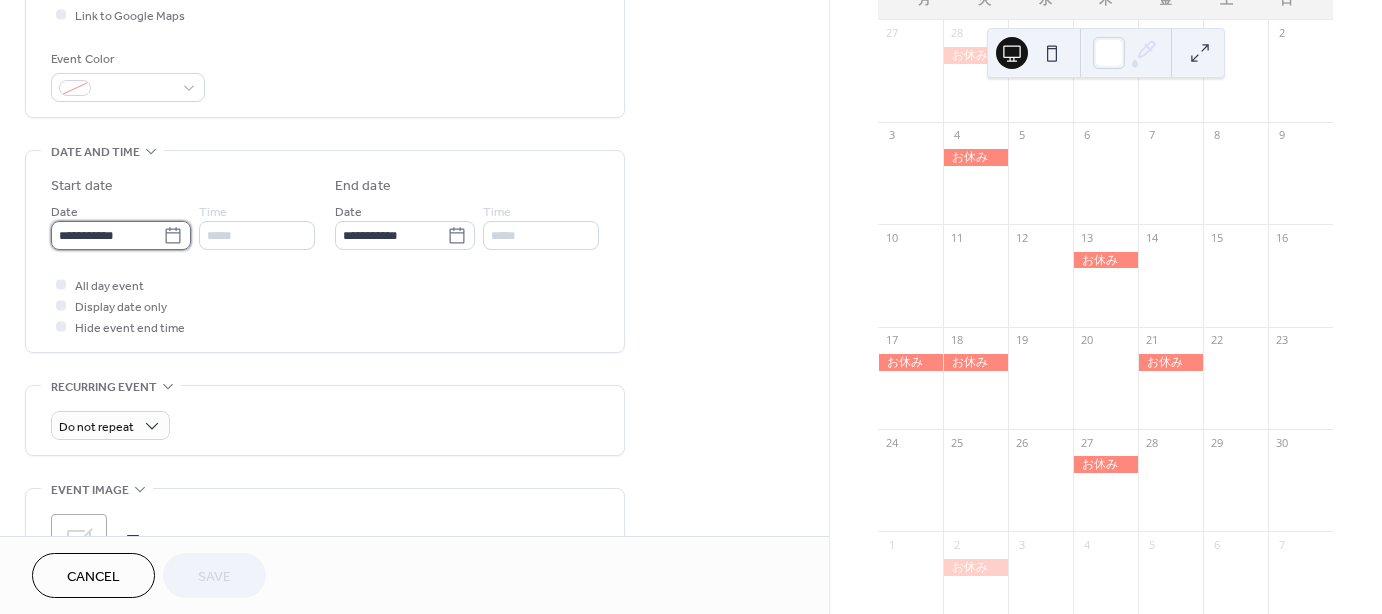 click on "**********" at bounding box center [107, 235] 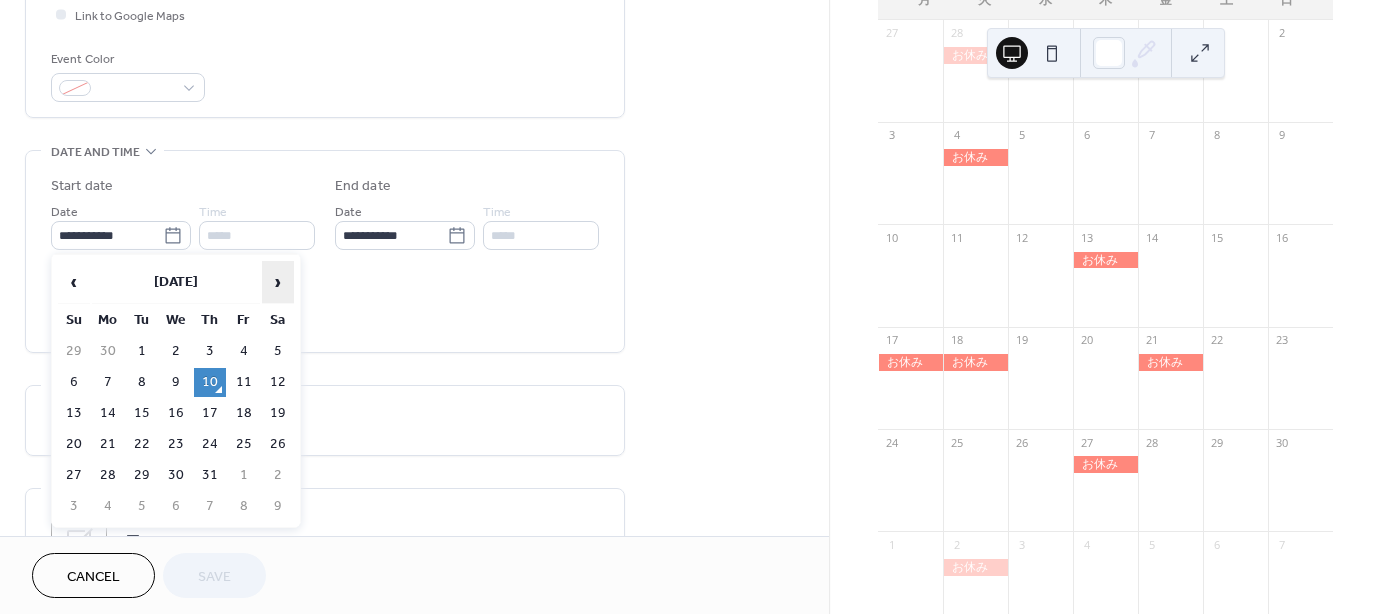 click on "›" at bounding box center (278, 282) 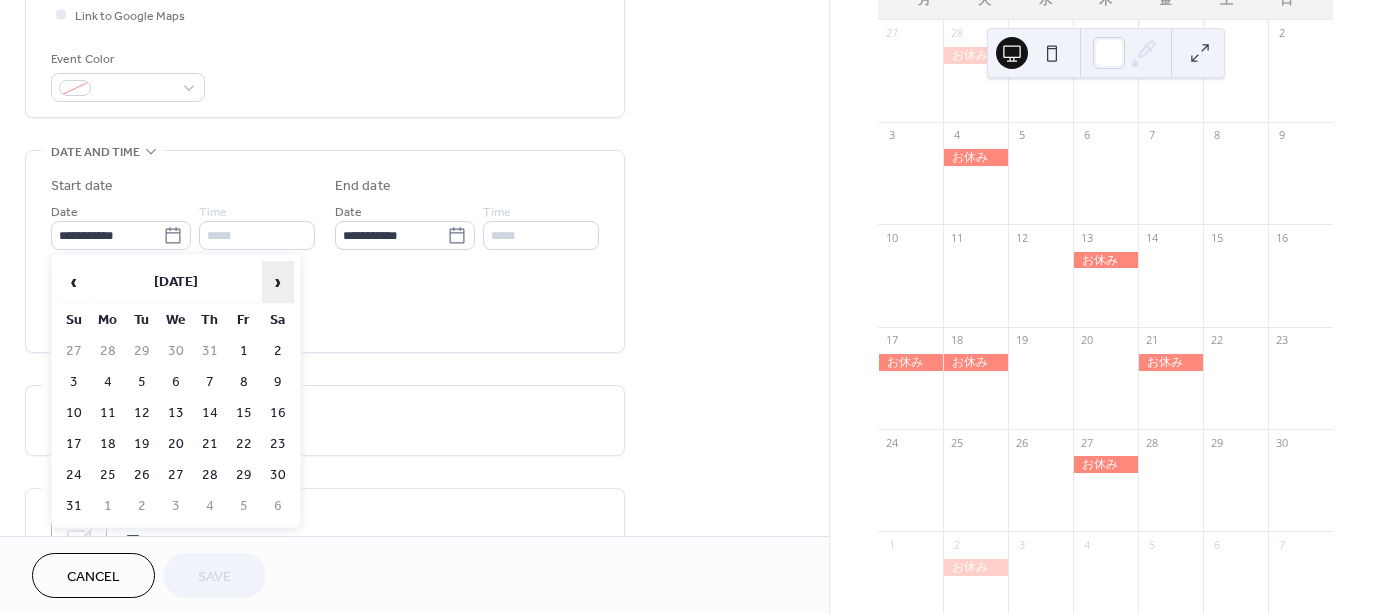 click on "›" at bounding box center (278, 282) 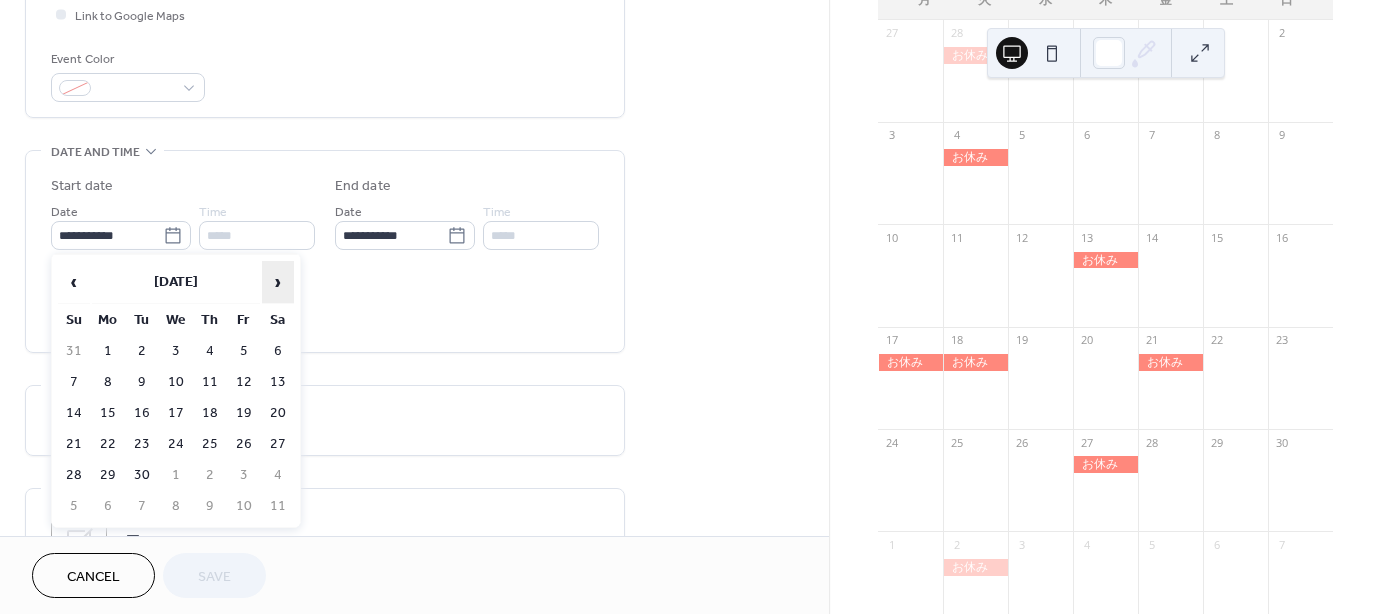 click on "›" at bounding box center (278, 282) 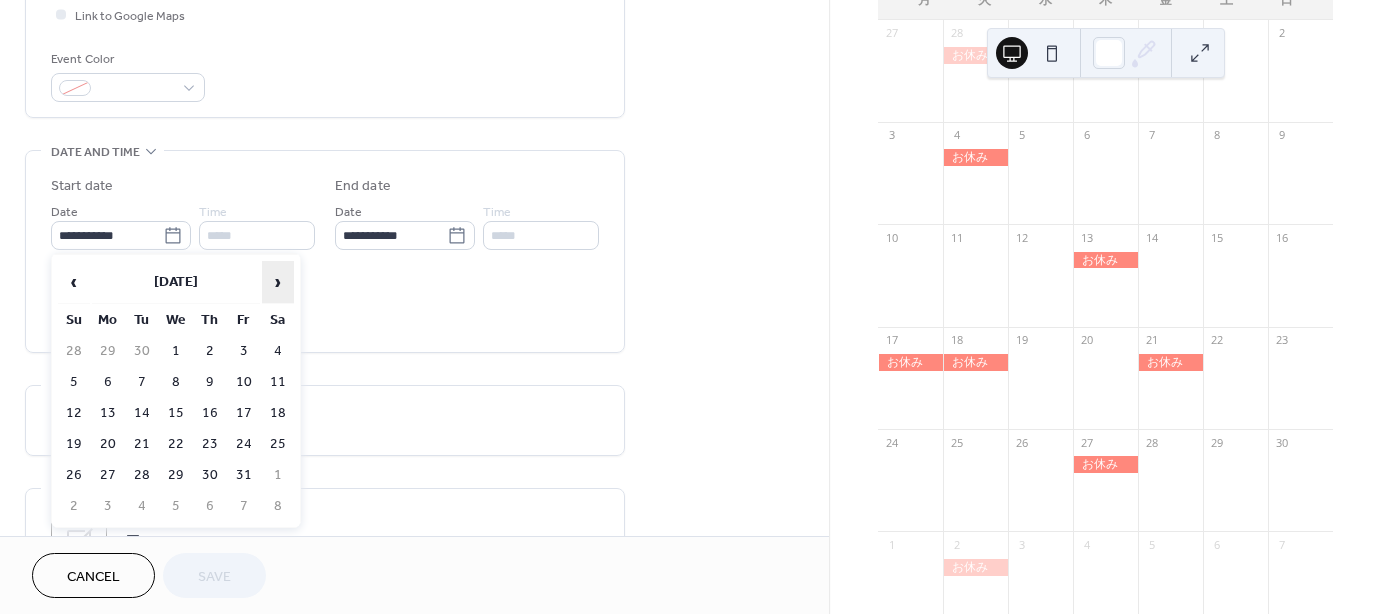 click on "›" at bounding box center (278, 282) 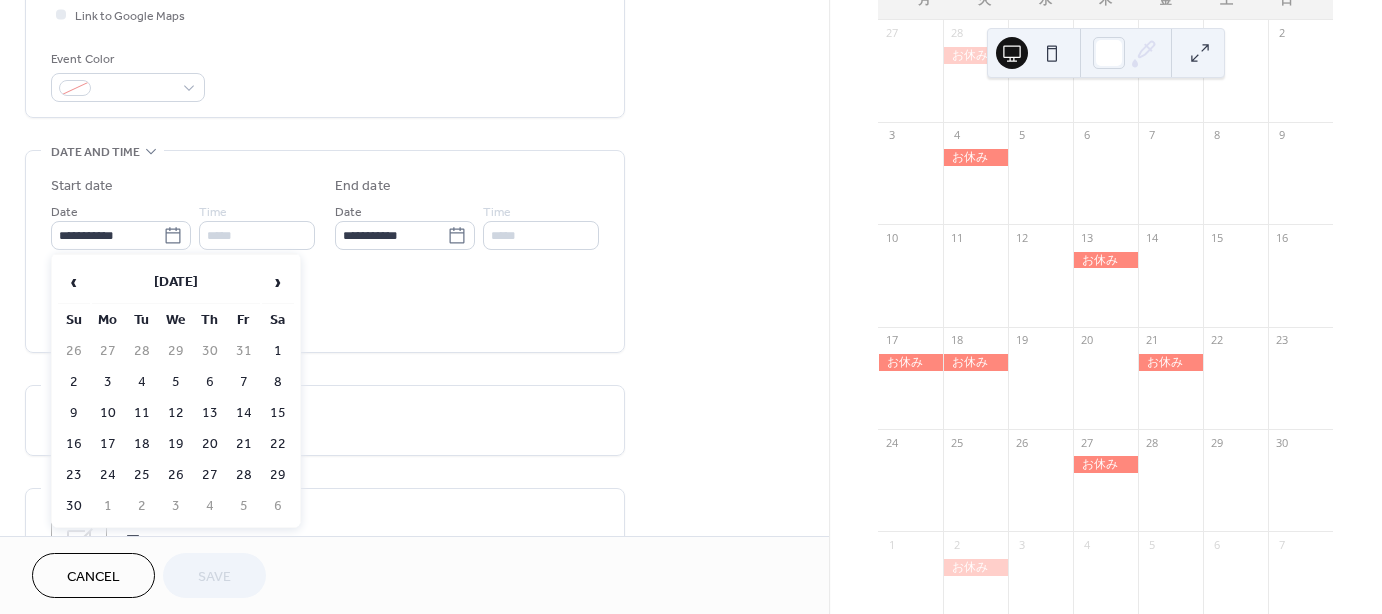 click on "19" at bounding box center (176, 444) 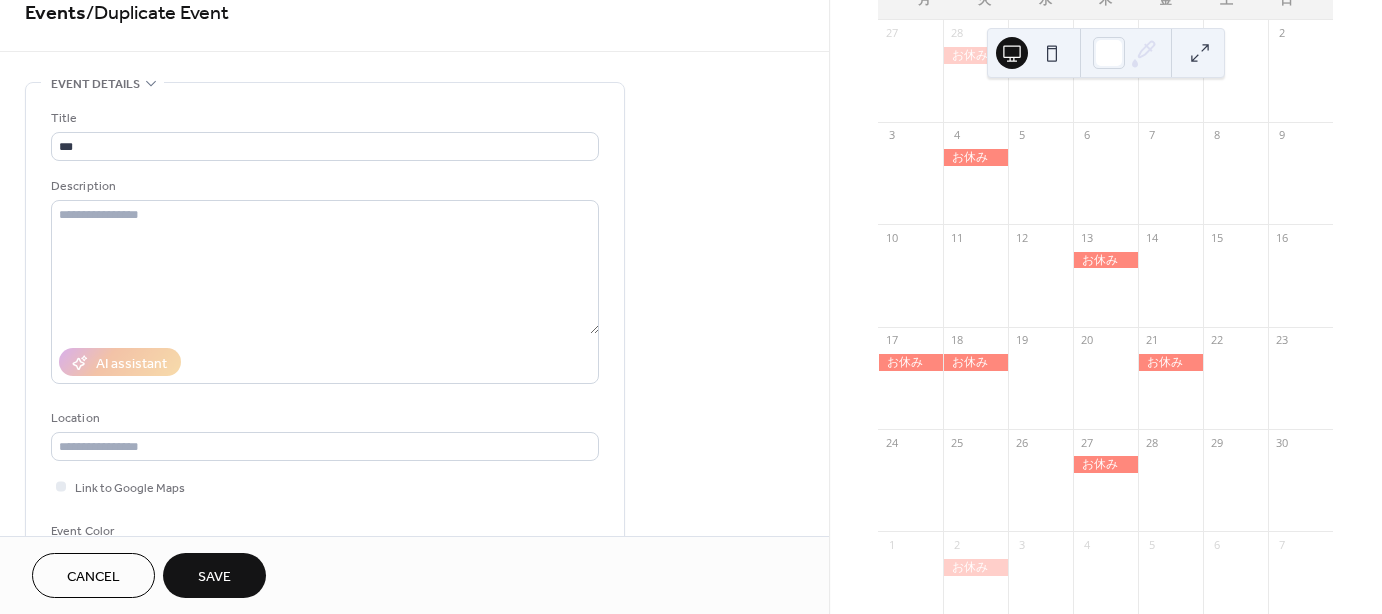 scroll, scrollTop: 0, scrollLeft: 0, axis: both 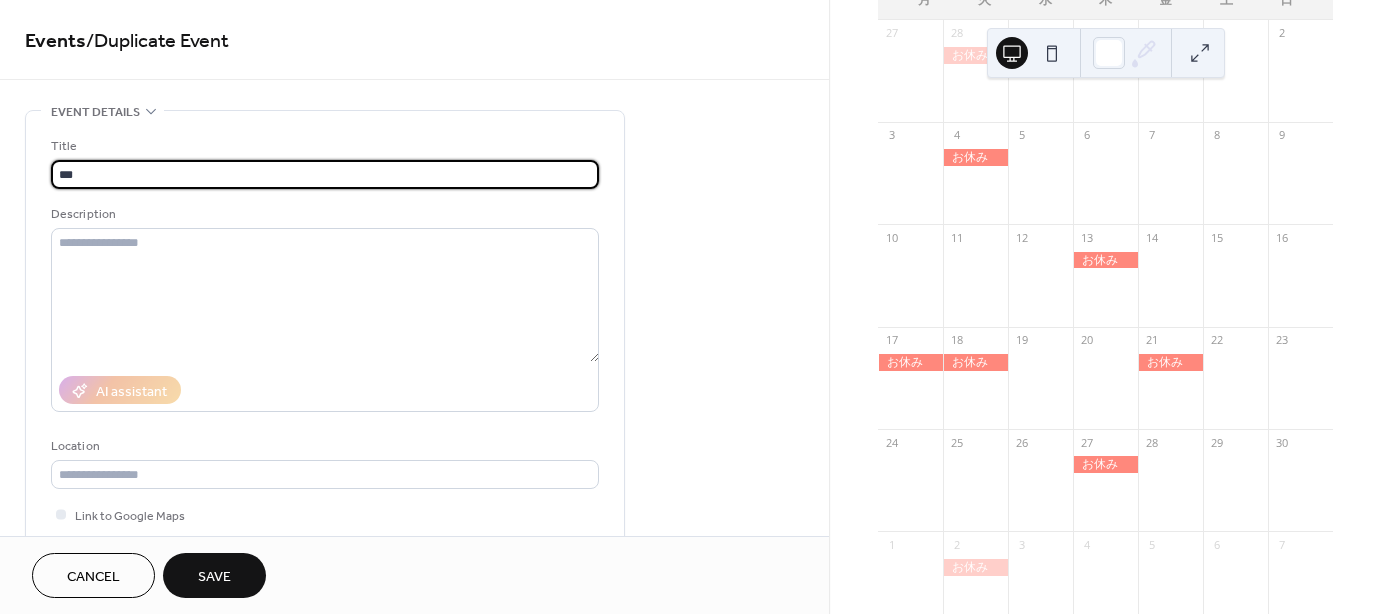 drag, startPoint x: 124, startPoint y: 173, endPoint x: 24, endPoint y: 175, distance: 100.02 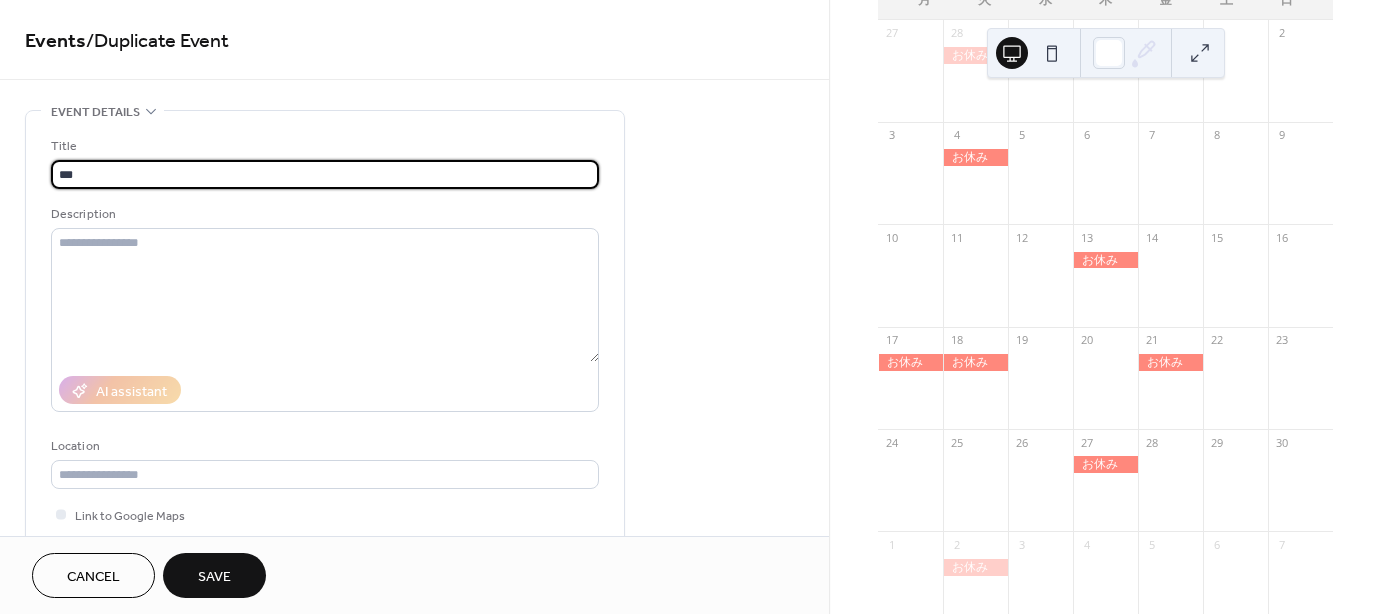 click on "**********" at bounding box center (414, 719) 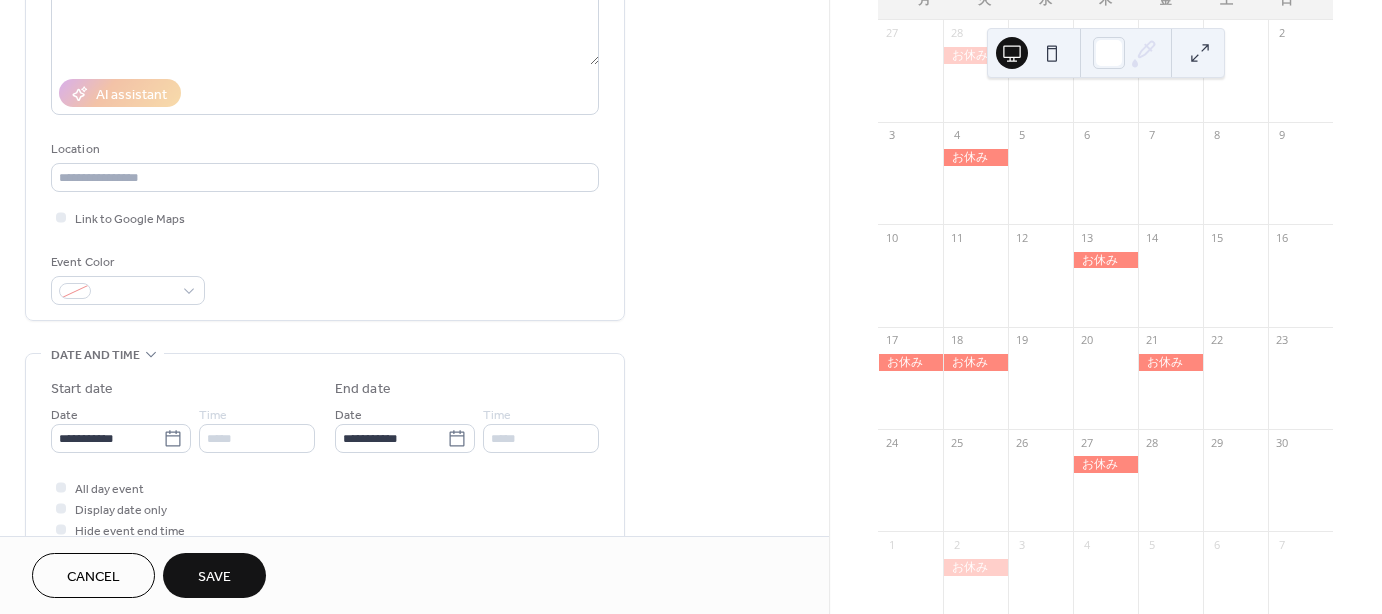 scroll, scrollTop: 300, scrollLeft: 0, axis: vertical 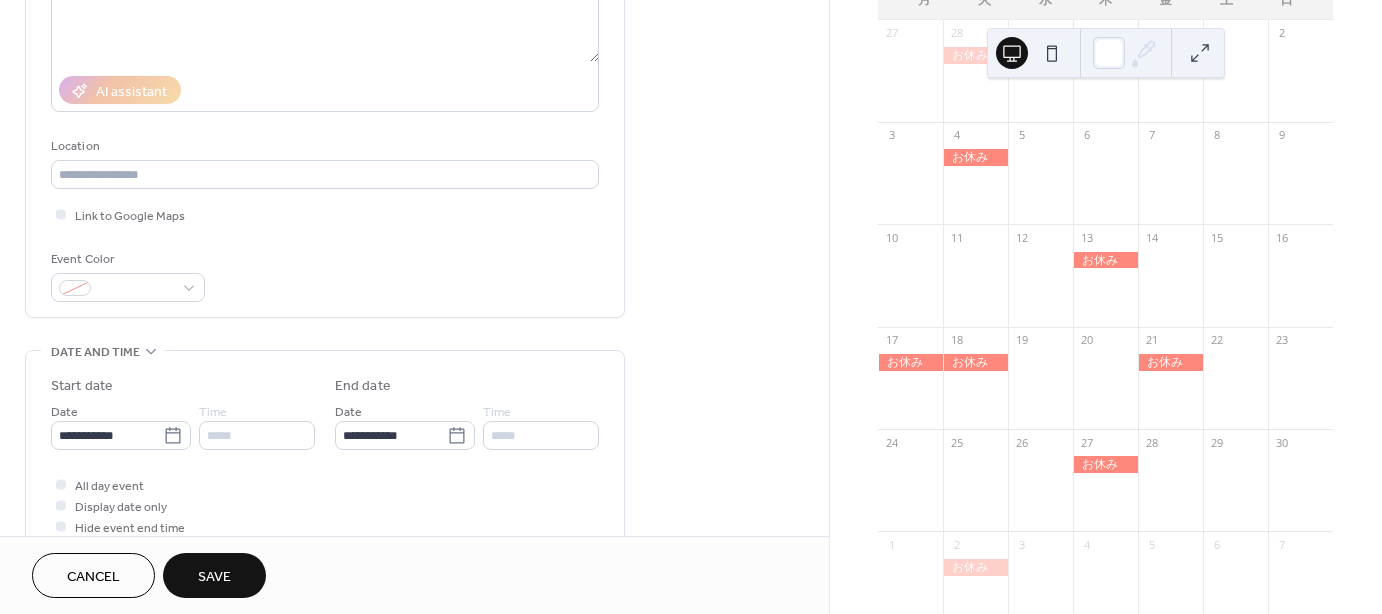 type on "*******" 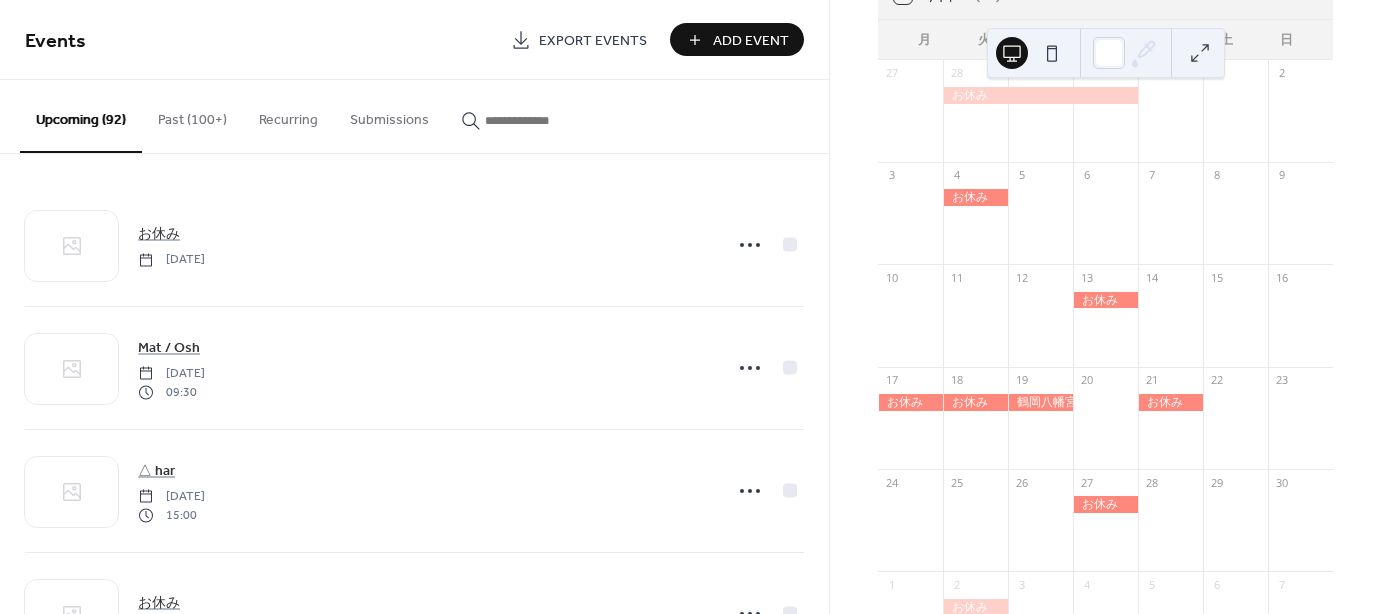 scroll, scrollTop: 0, scrollLeft: 0, axis: both 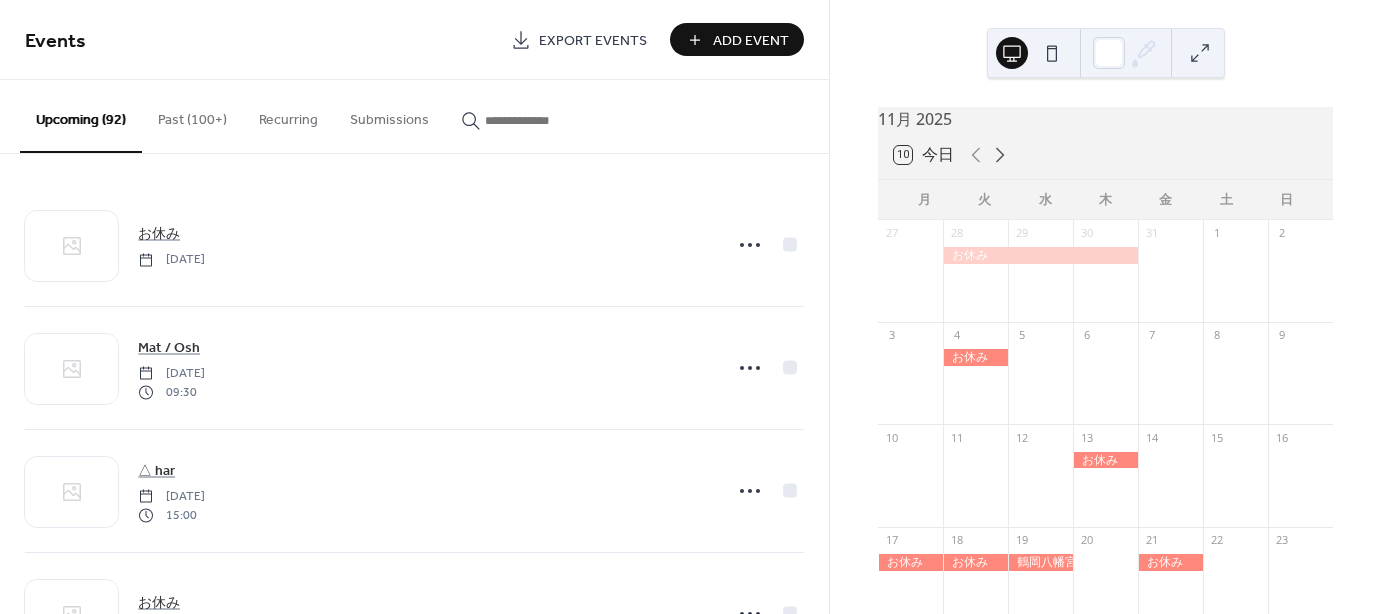 click 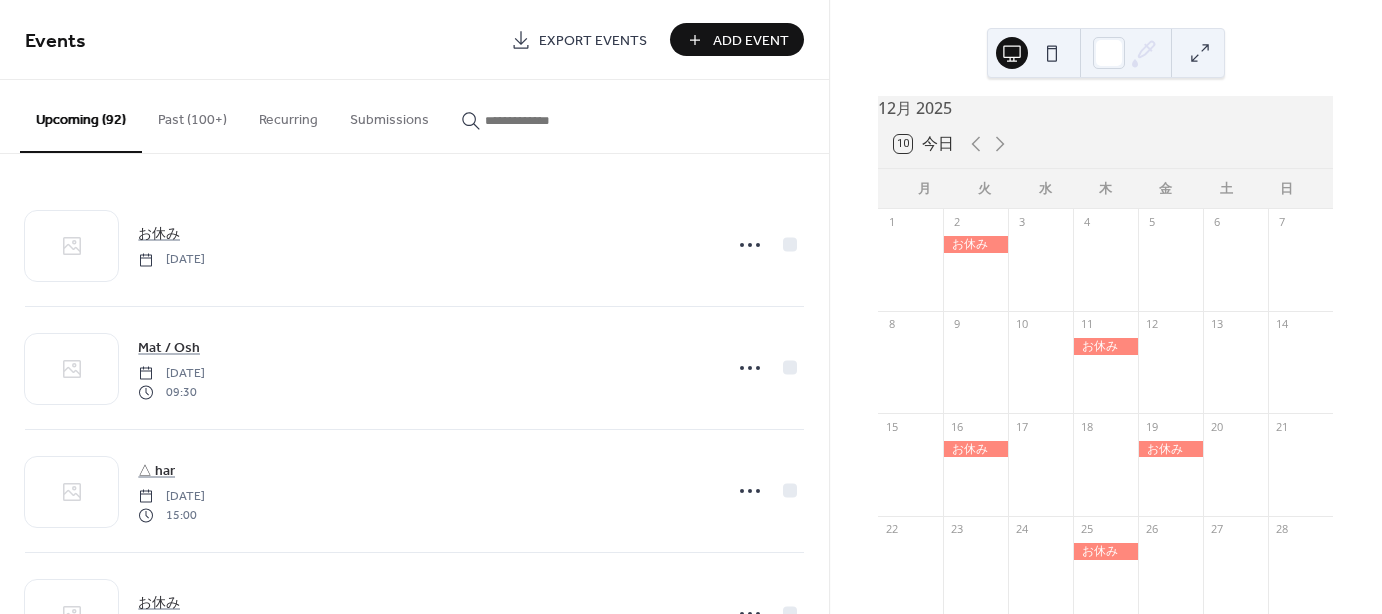 scroll, scrollTop: 0, scrollLeft: 0, axis: both 